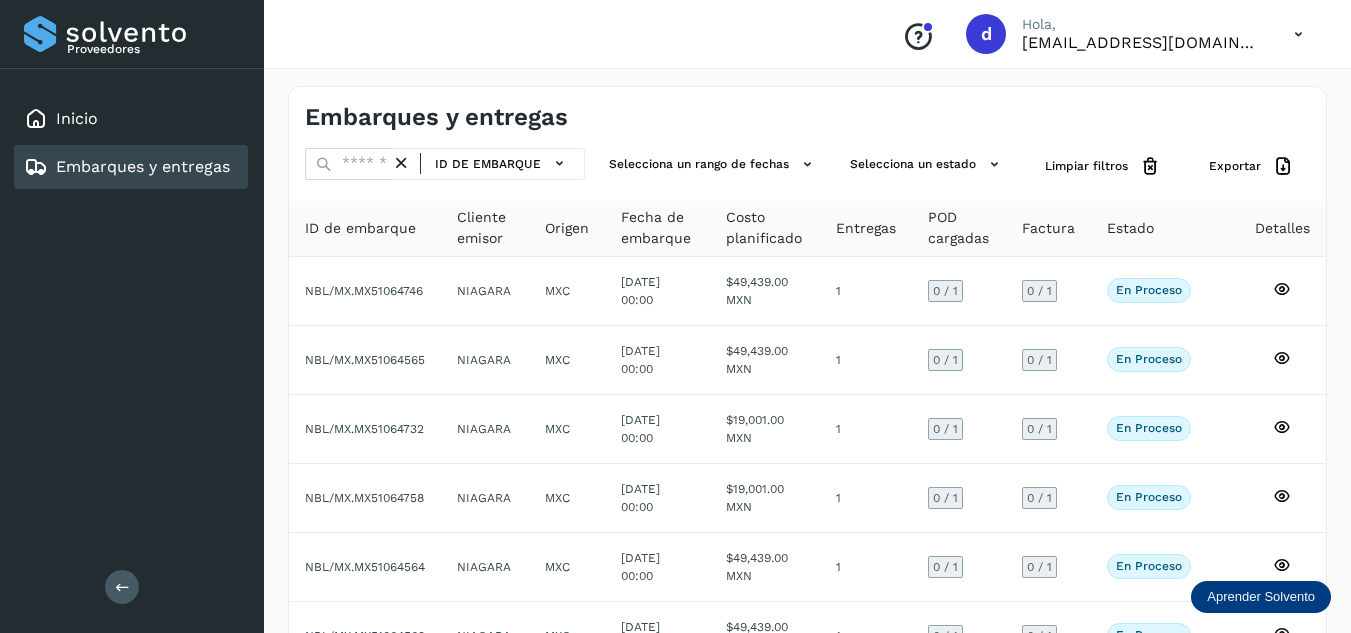 scroll, scrollTop: 0, scrollLeft: 0, axis: both 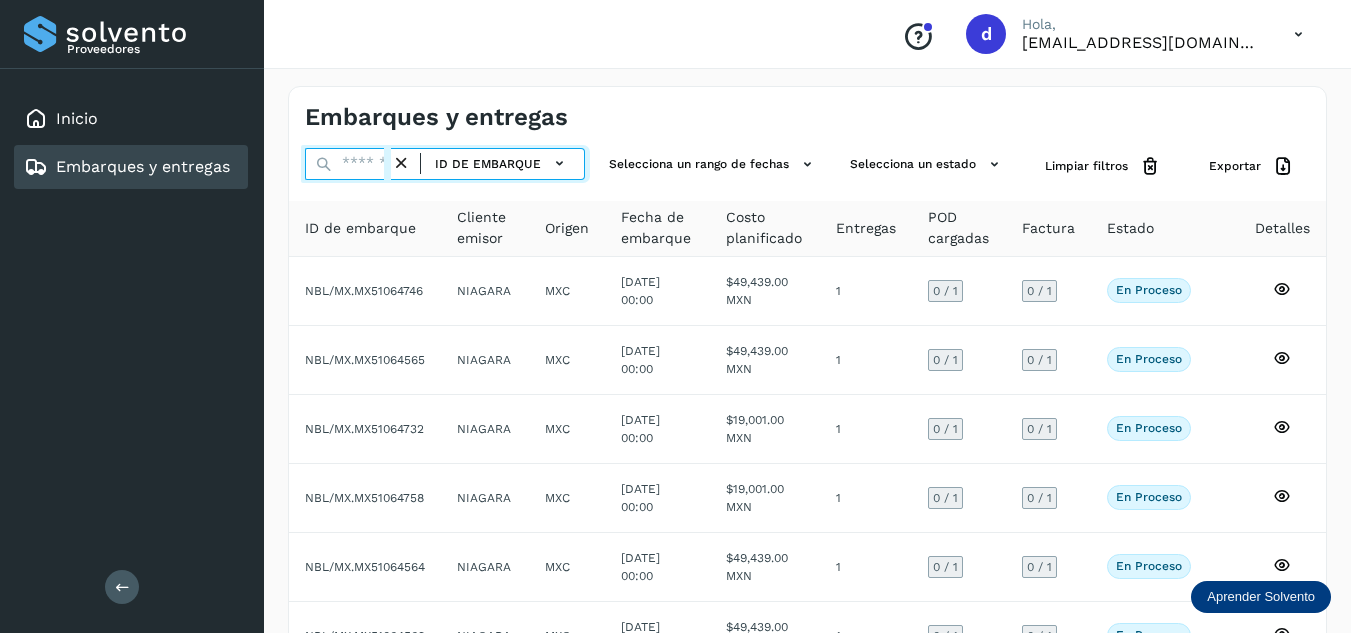 click at bounding box center [348, 164] 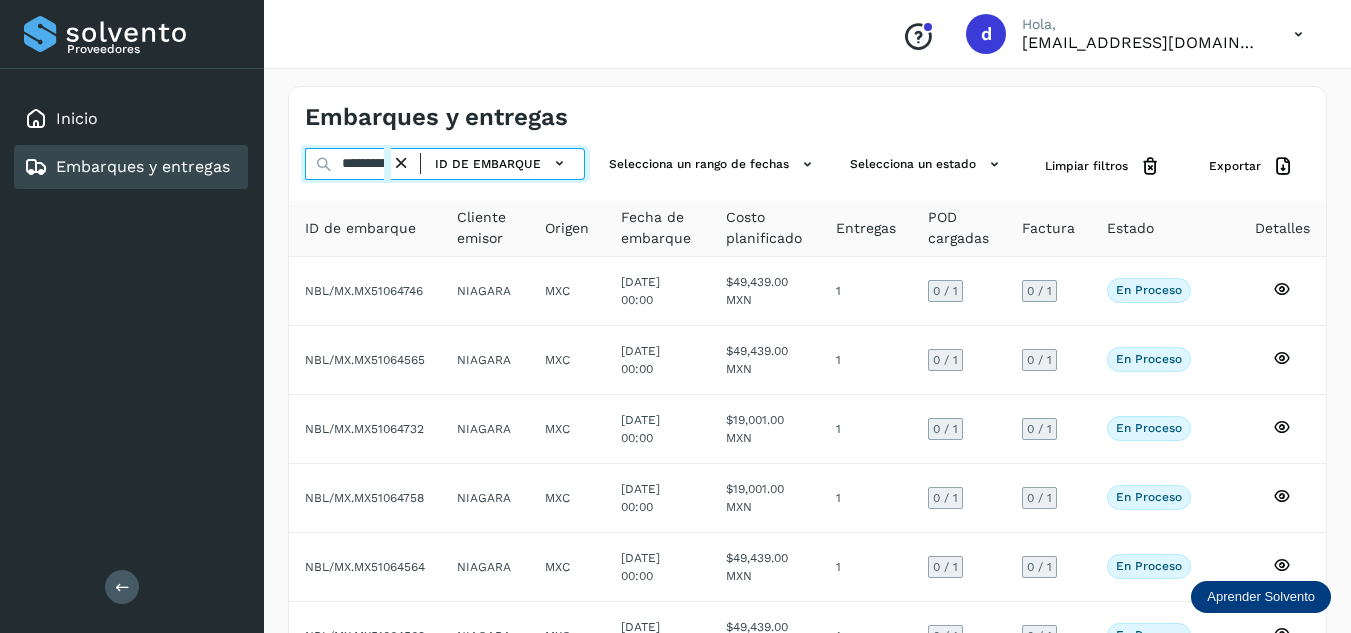 scroll, scrollTop: 0, scrollLeft: 89, axis: horizontal 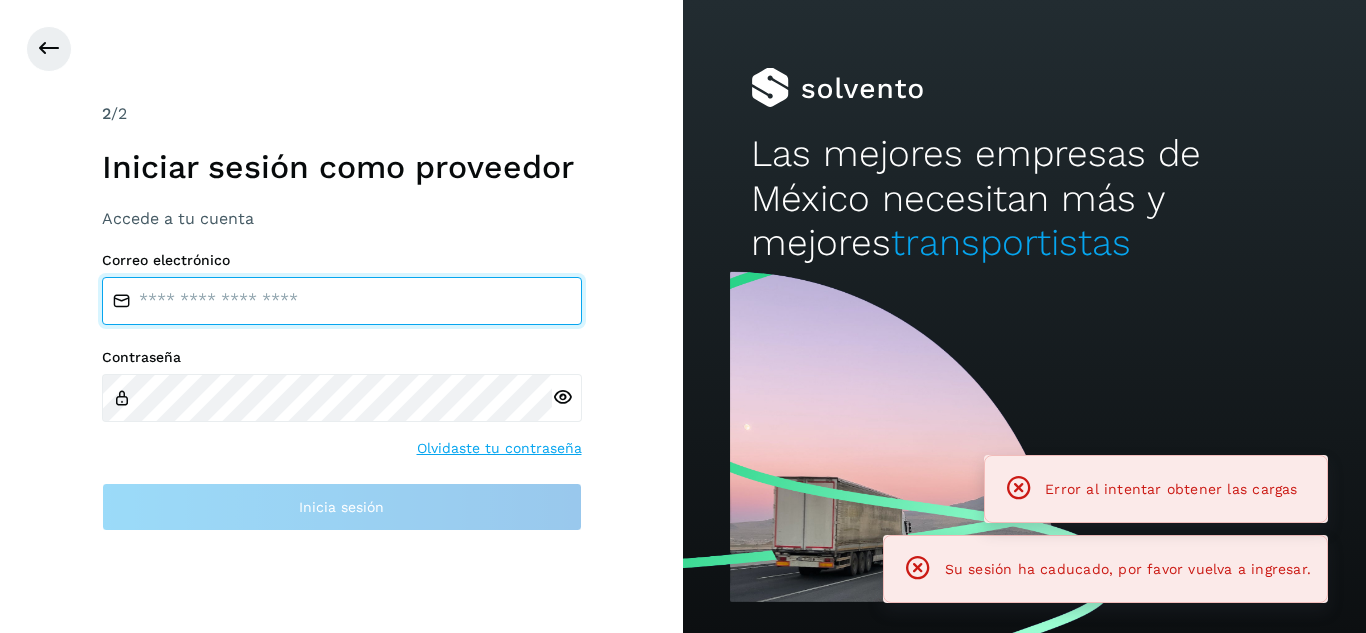 type on "**********" 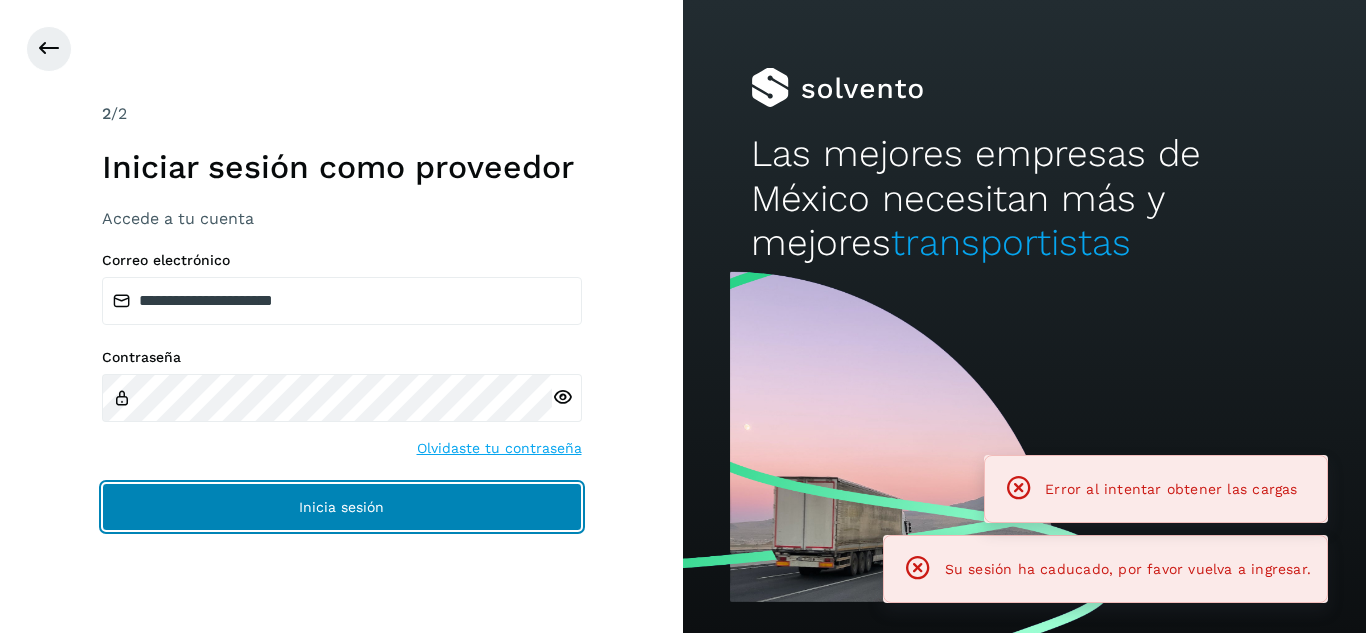 click on "Inicia sesión" at bounding box center [342, 507] 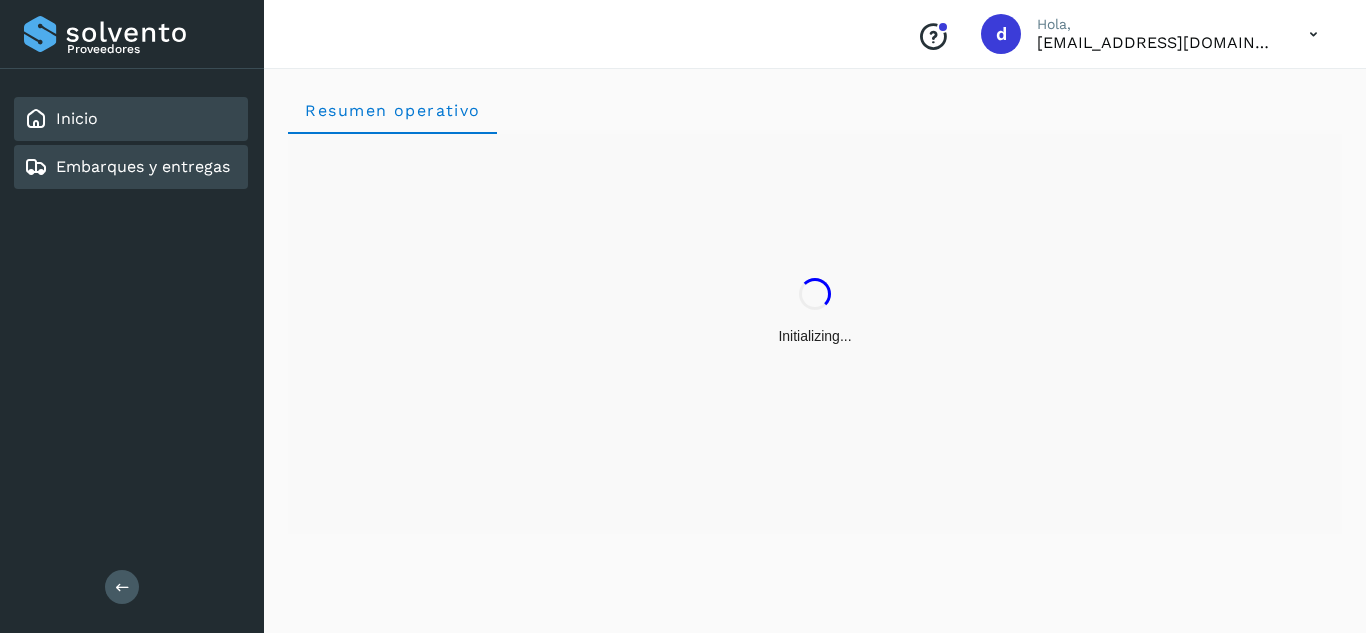 click on "Embarques y entregas" 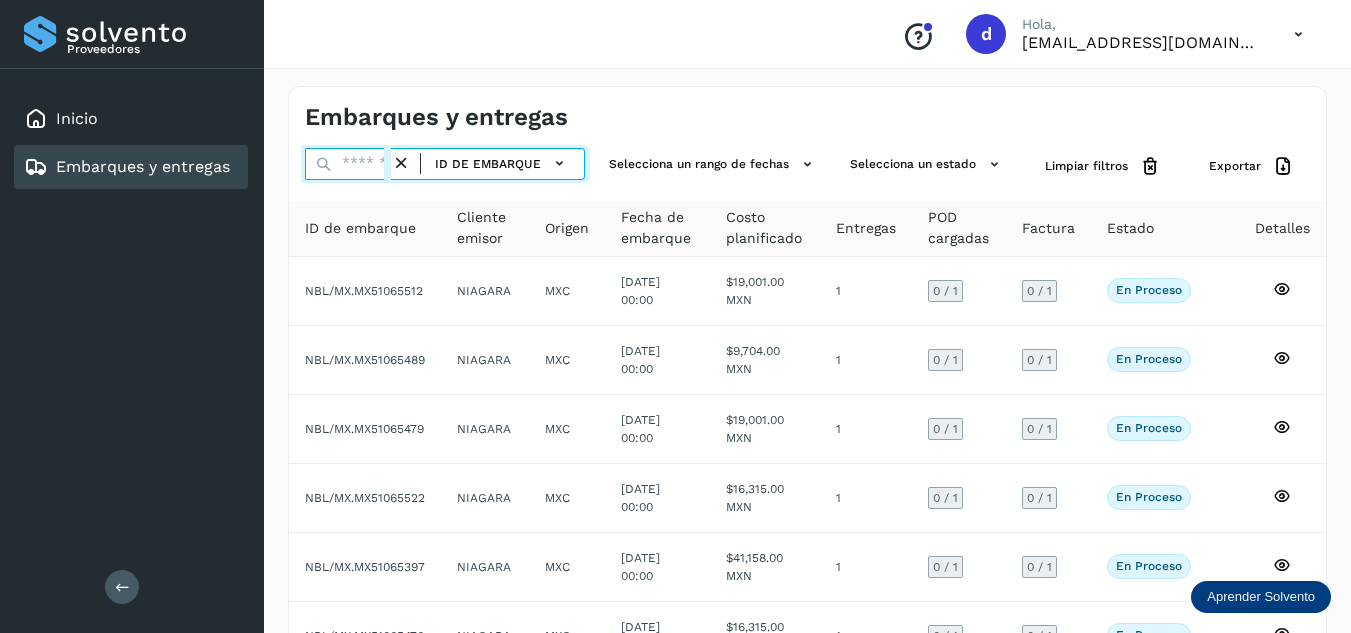 click at bounding box center [348, 164] 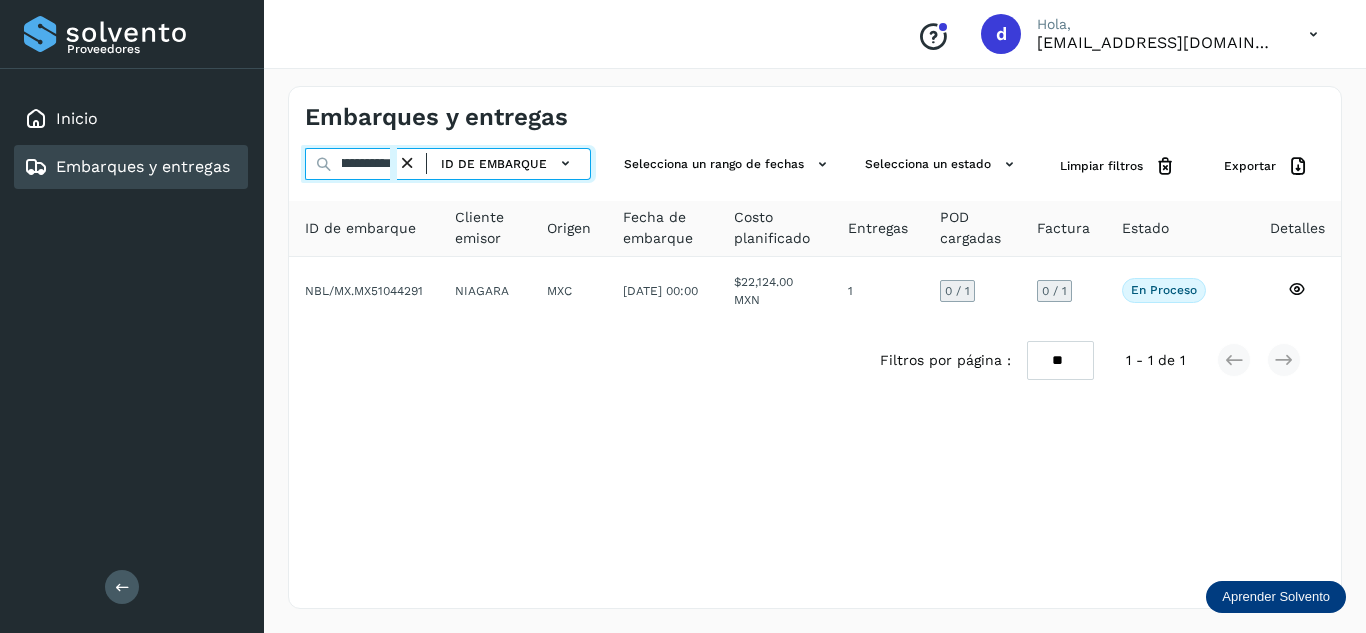 scroll, scrollTop: 0, scrollLeft: 74, axis: horizontal 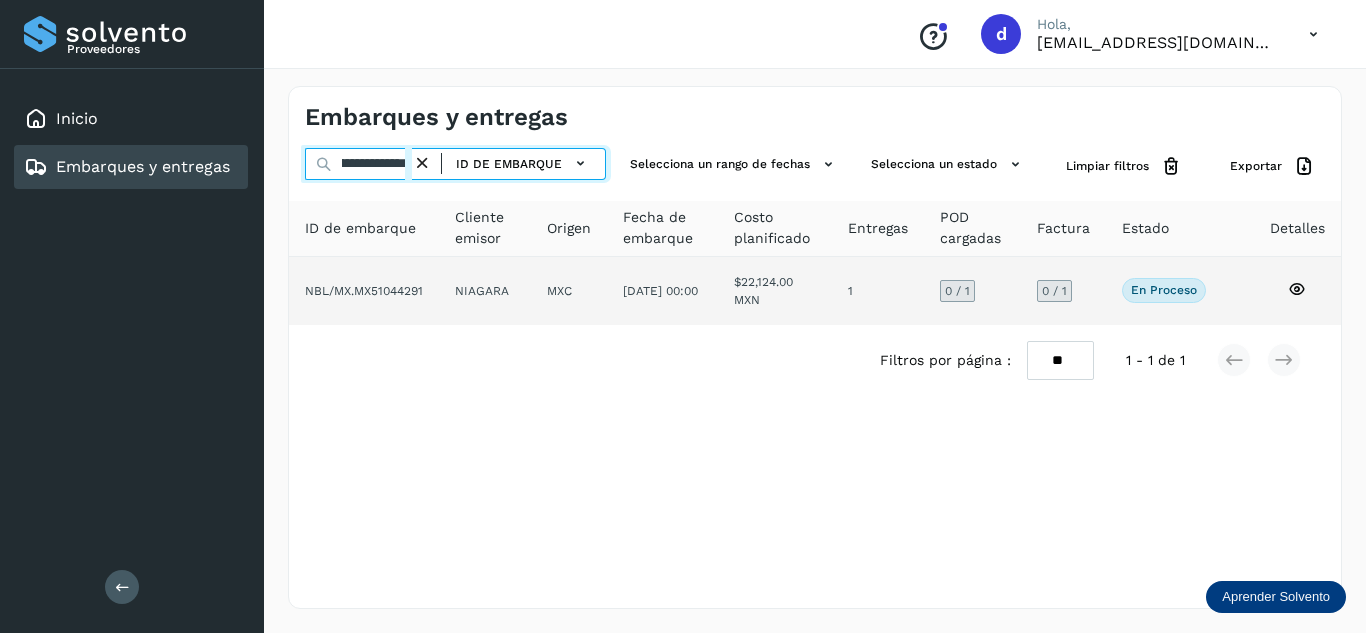 type on "**********" 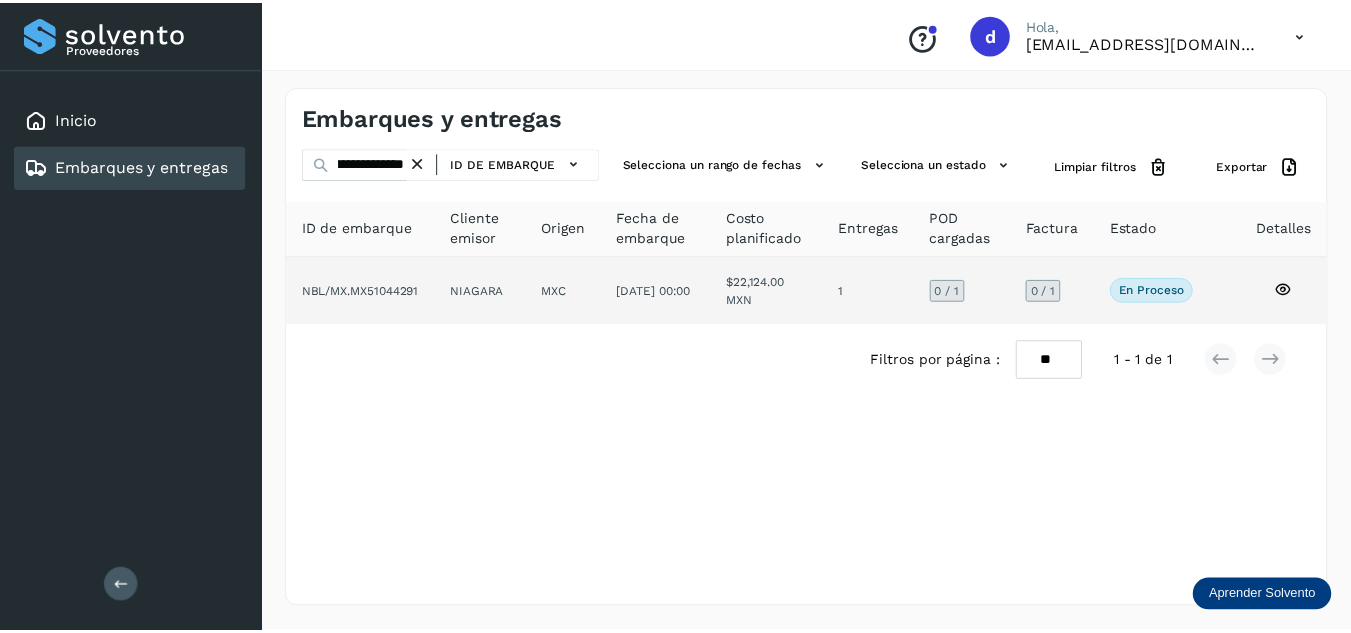 scroll, scrollTop: 0, scrollLeft: 0, axis: both 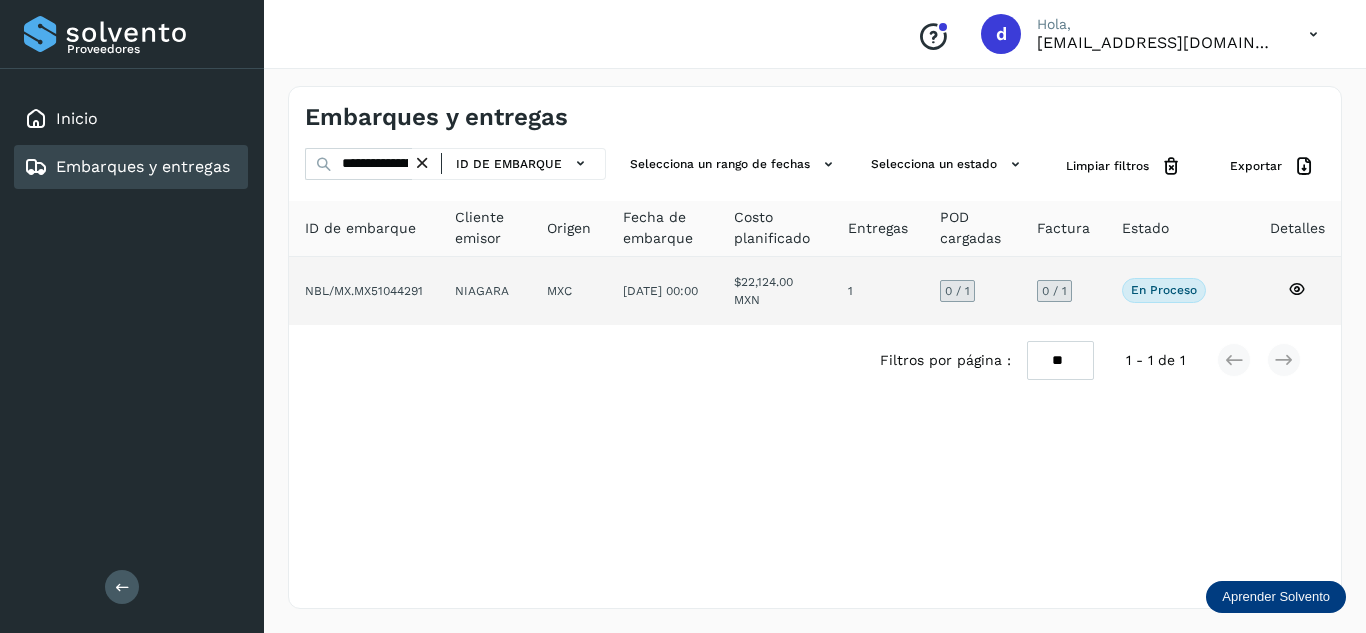 click 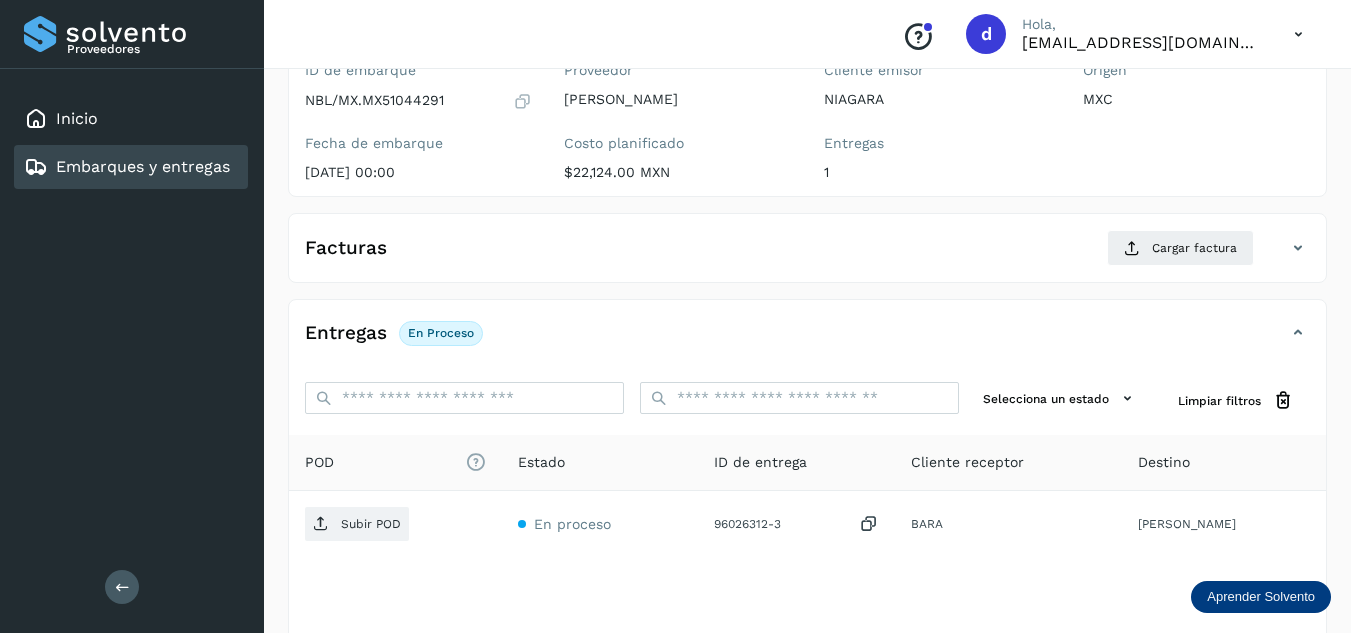 scroll, scrollTop: 200, scrollLeft: 0, axis: vertical 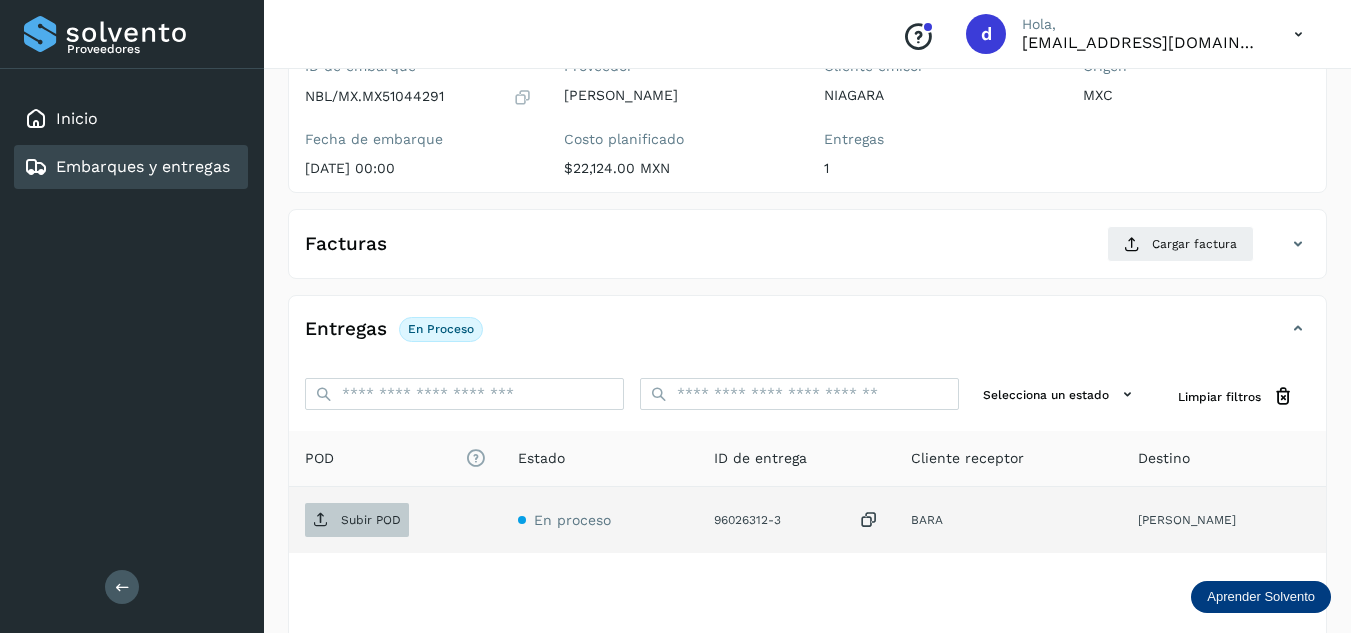click on "Subir POD" at bounding box center (371, 520) 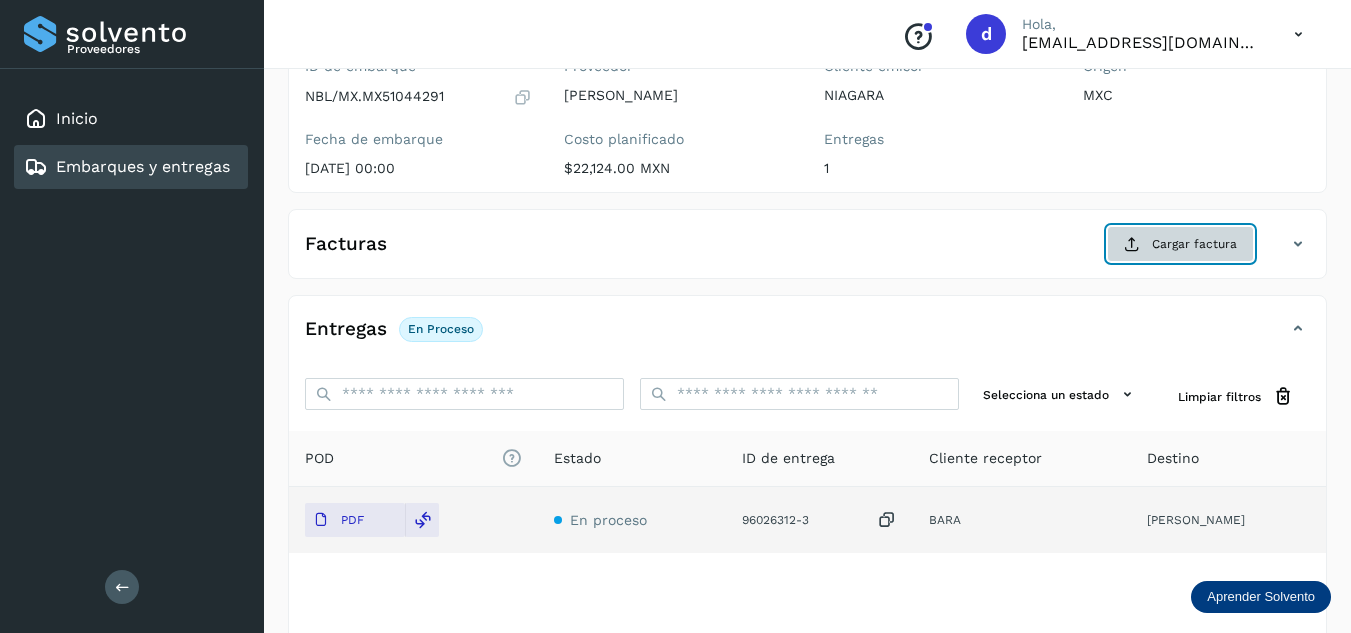 click on "Cargar factura" at bounding box center [1180, 244] 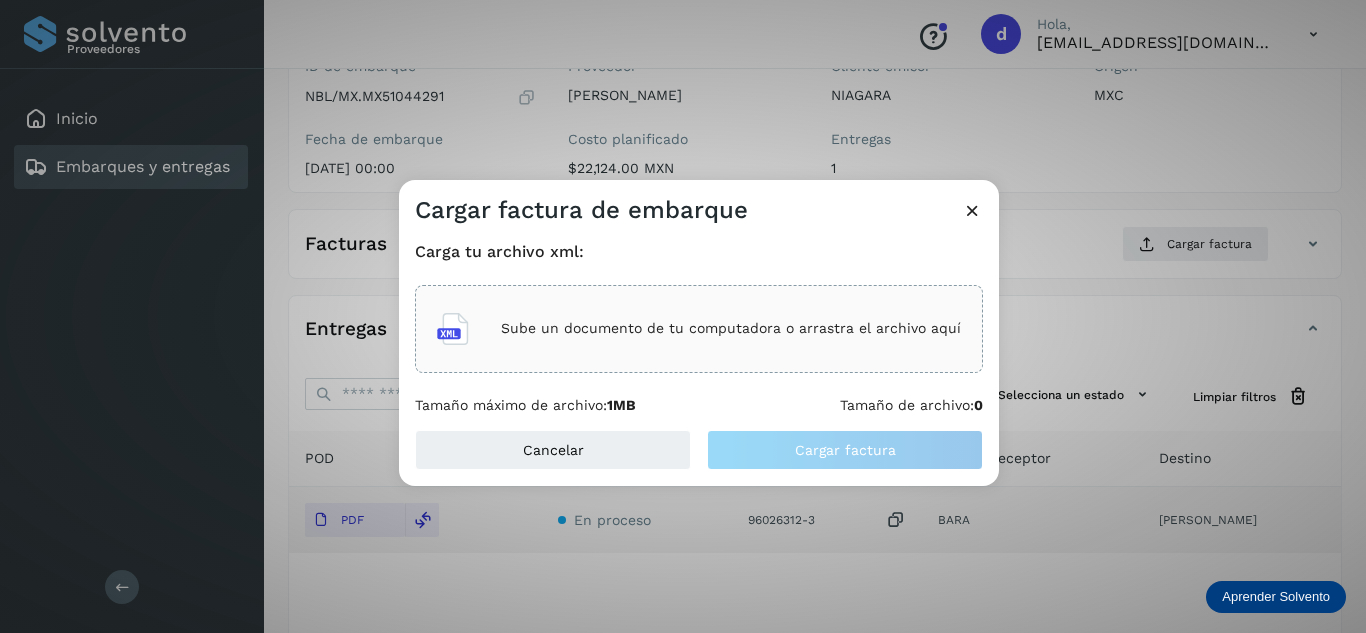 click on "Sube un documento de tu computadora o arrastra el archivo aquí" 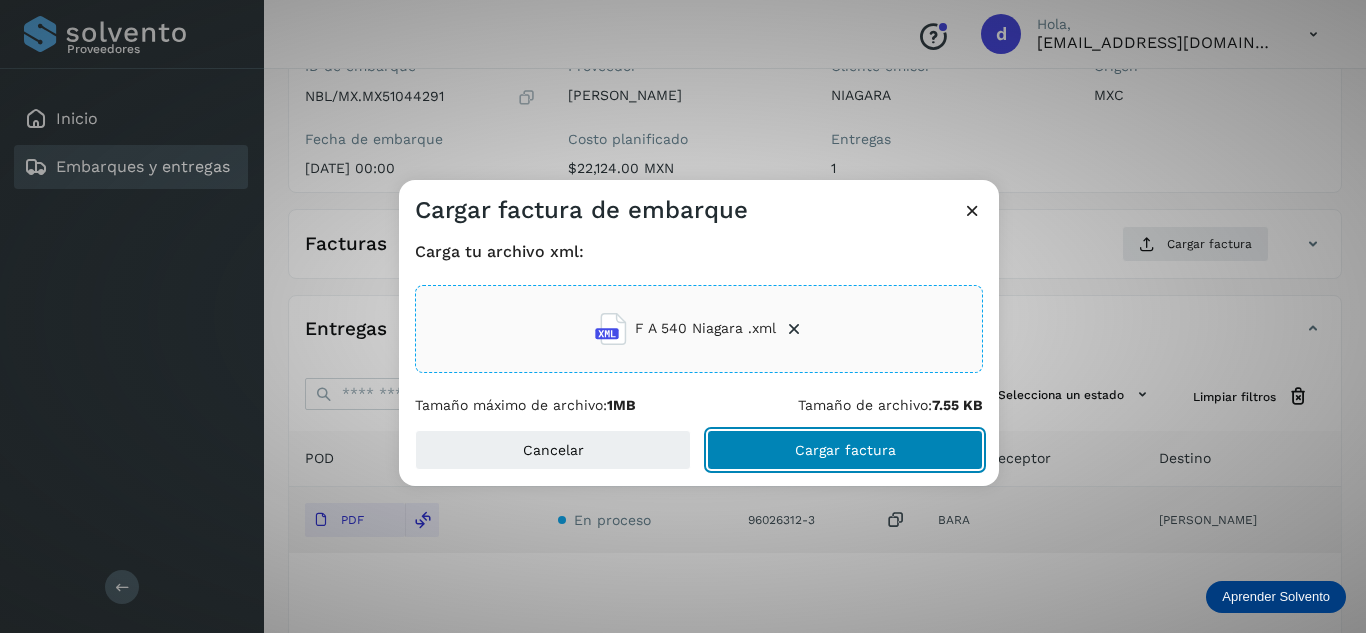 click on "Cargar factura" 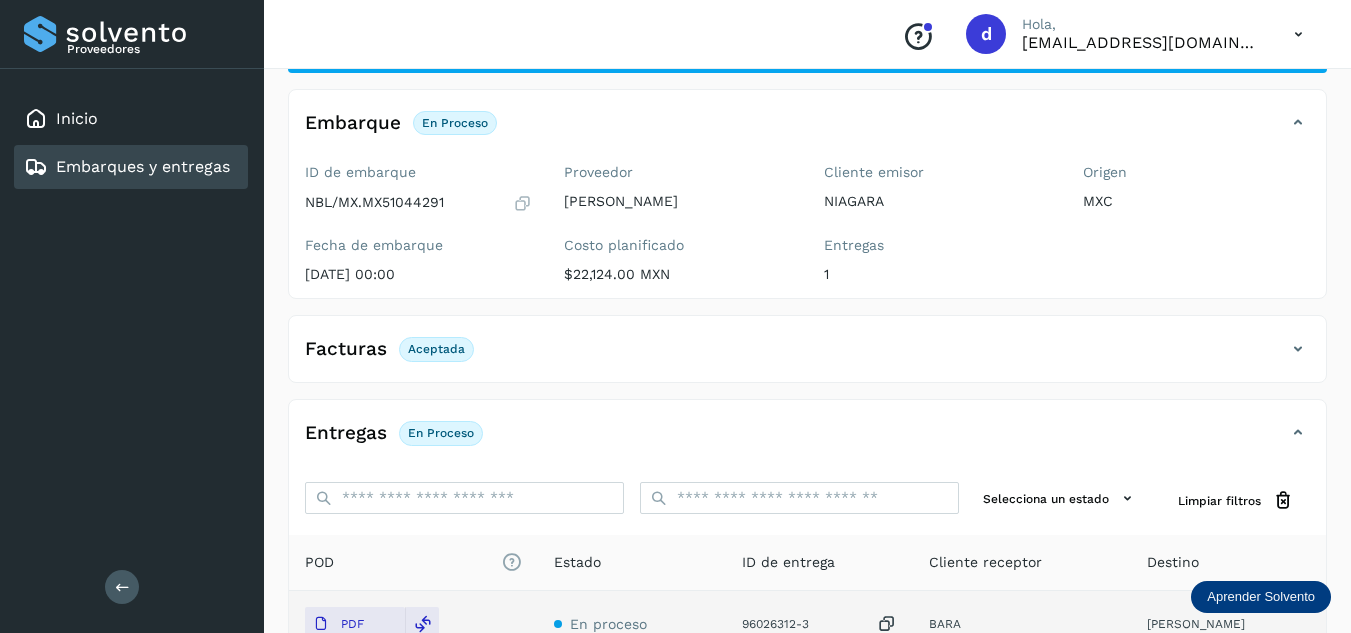 scroll, scrollTop: 0, scrollLeft: 0, axis: both 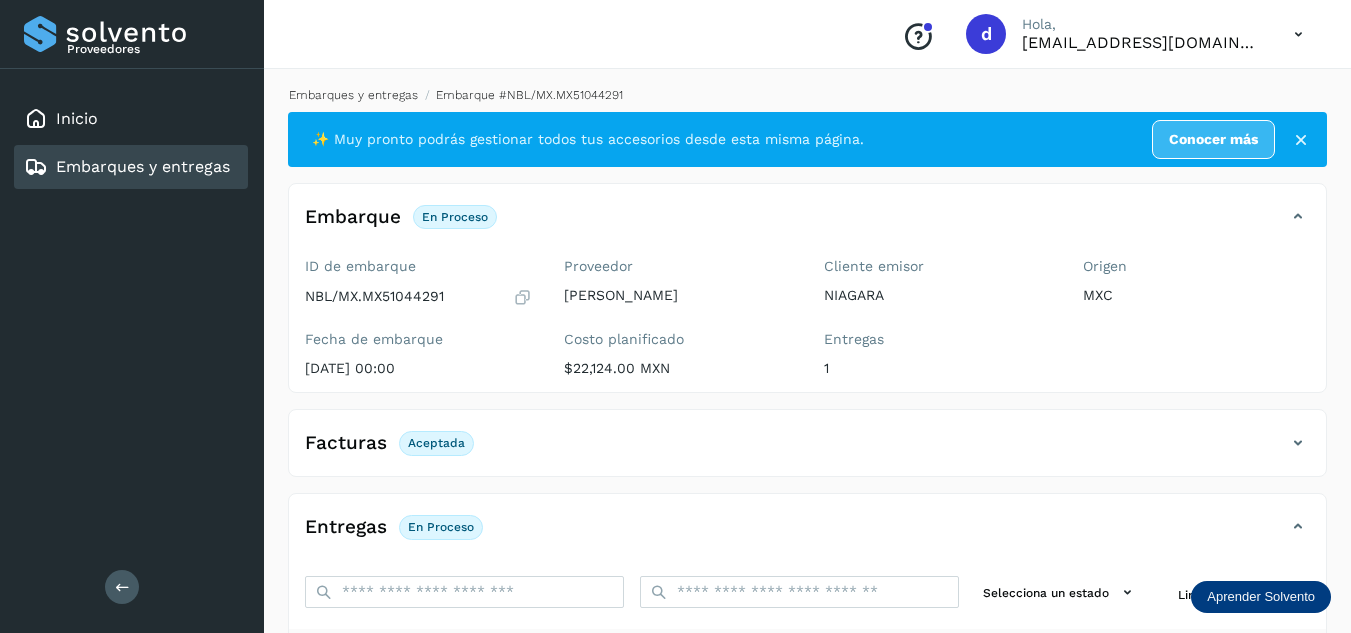 click on "Embarques y entregas" at bounding box center [353, 95] 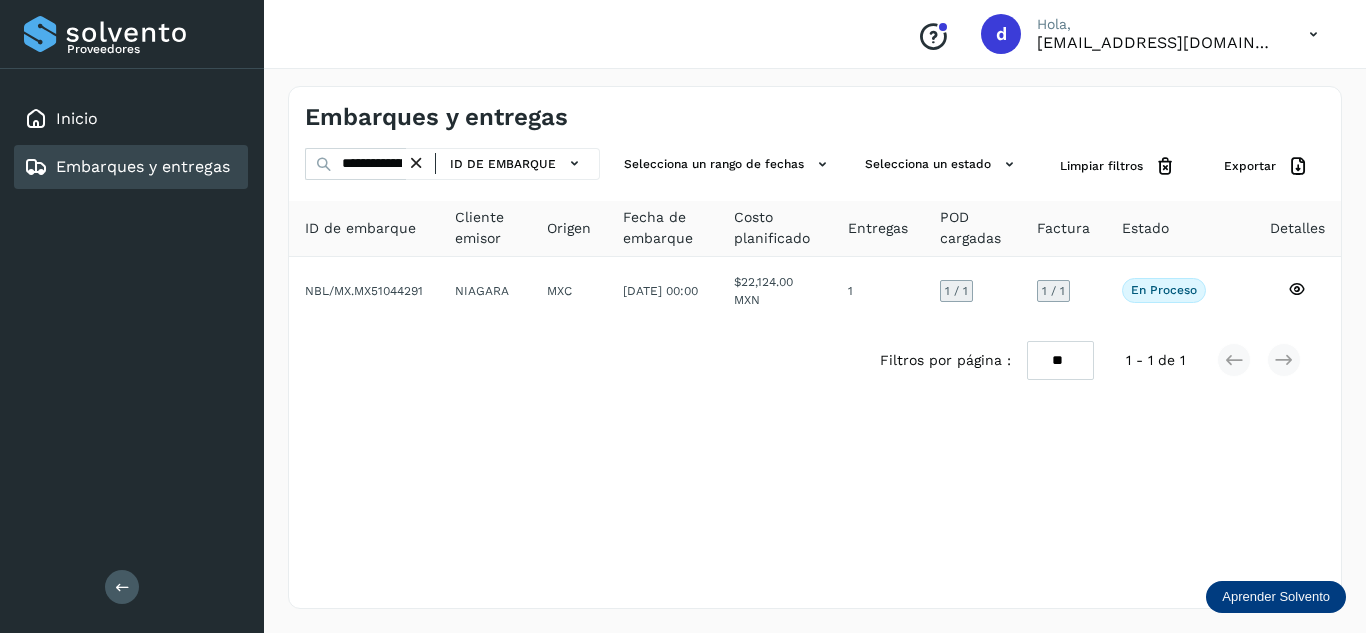 click at bounding box center [416, 163] 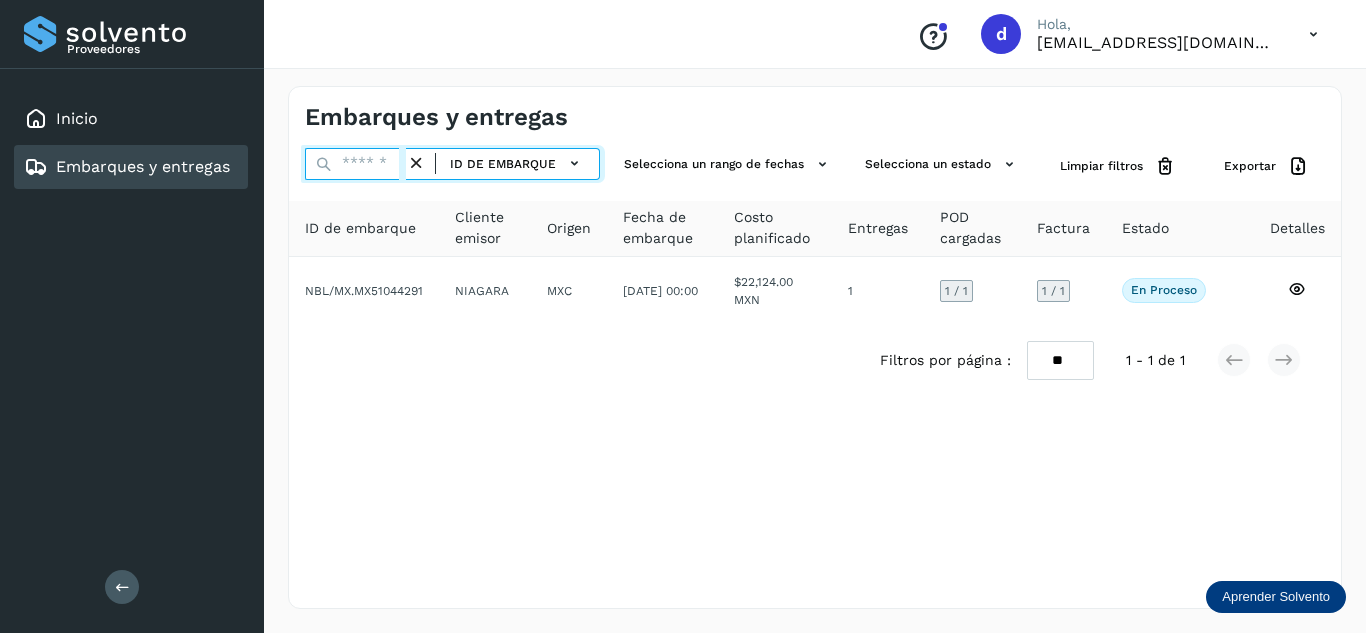 click at bounding box center (355, 164) 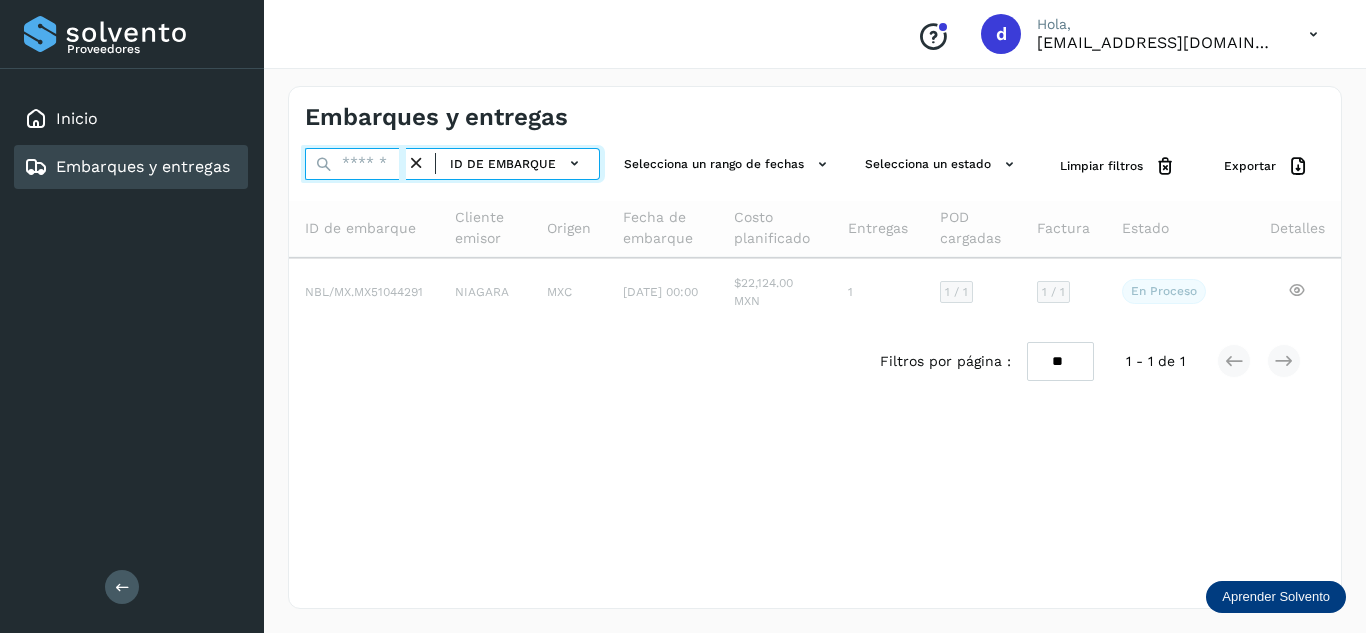 paste on "**********" 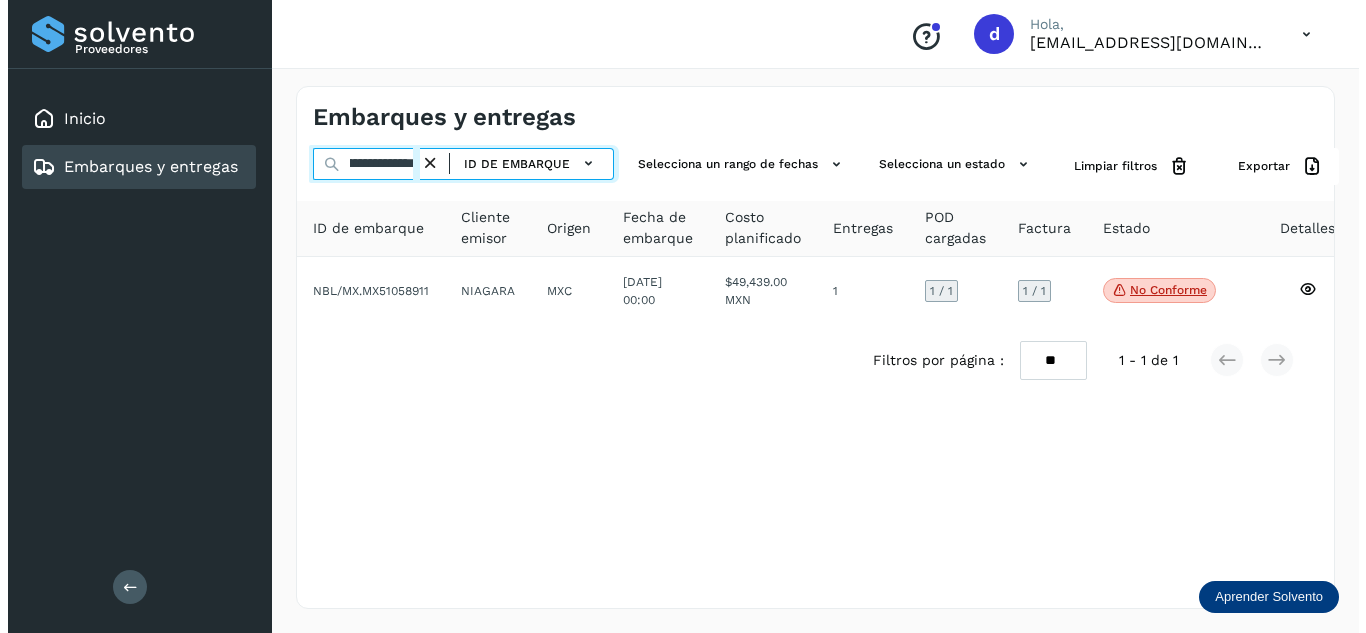 scroll, scrollTop: 0, scrollLeft: 71, axis: horizontal 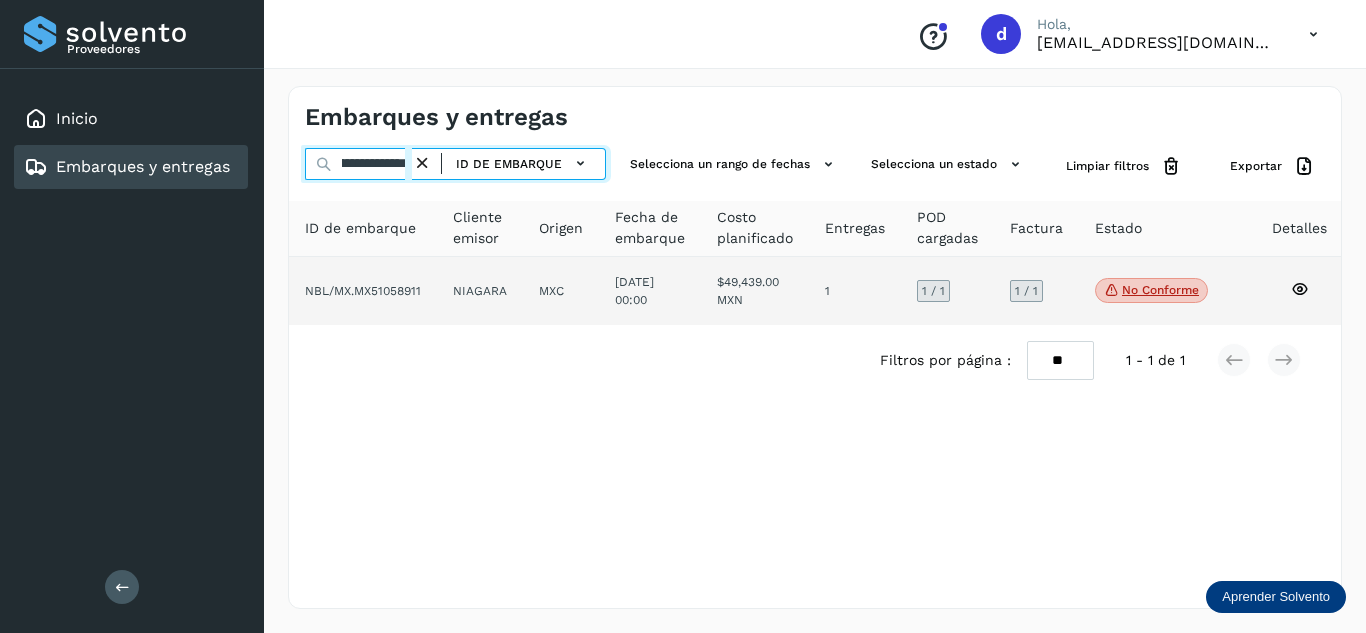 type on "**********" 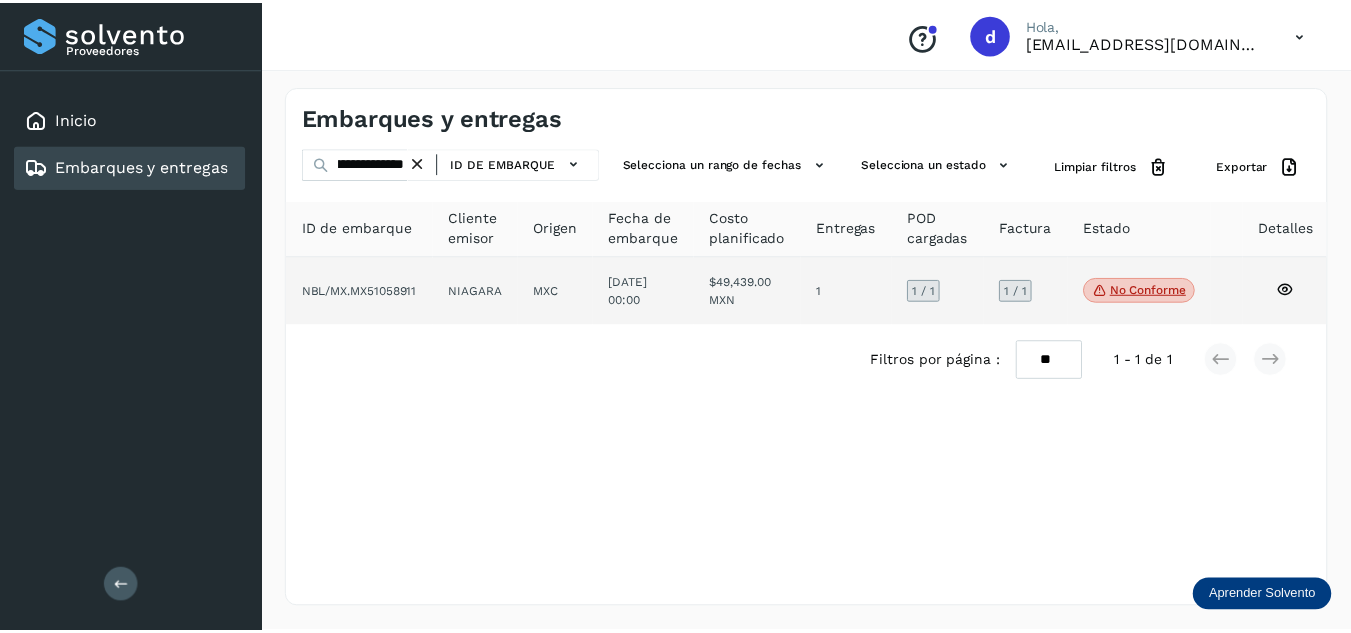 scroll, scrollTop: 0, scrollLeft: 0, axis: both 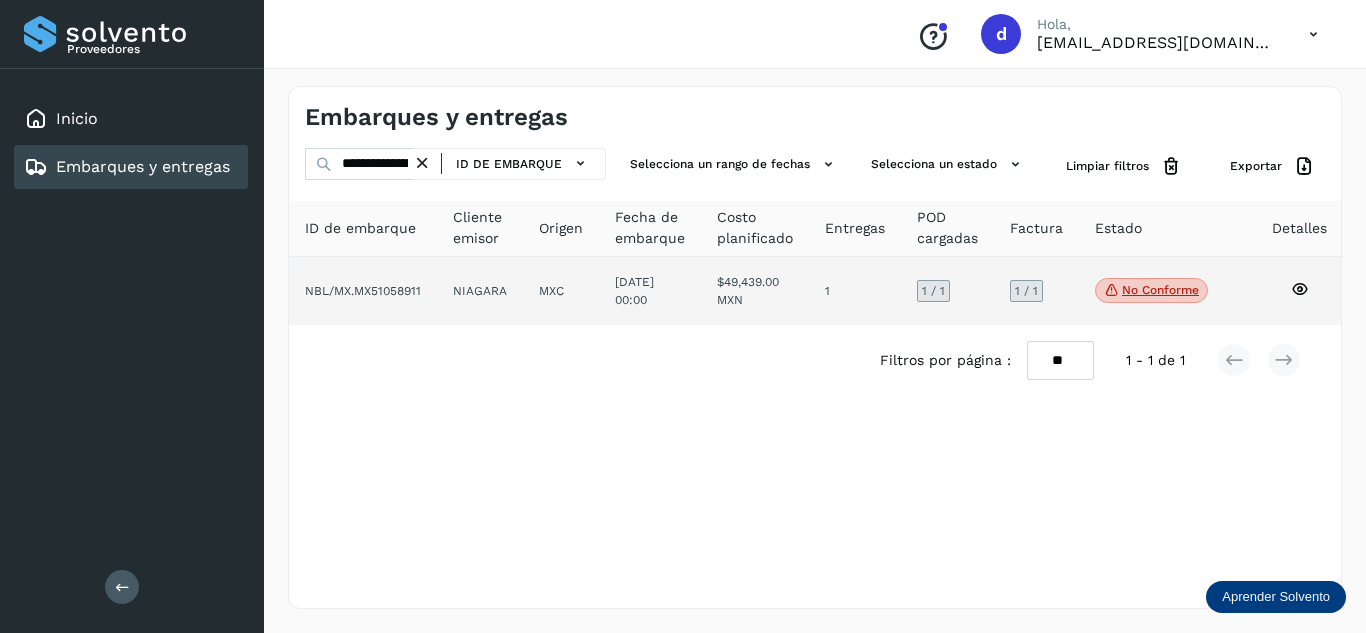 click 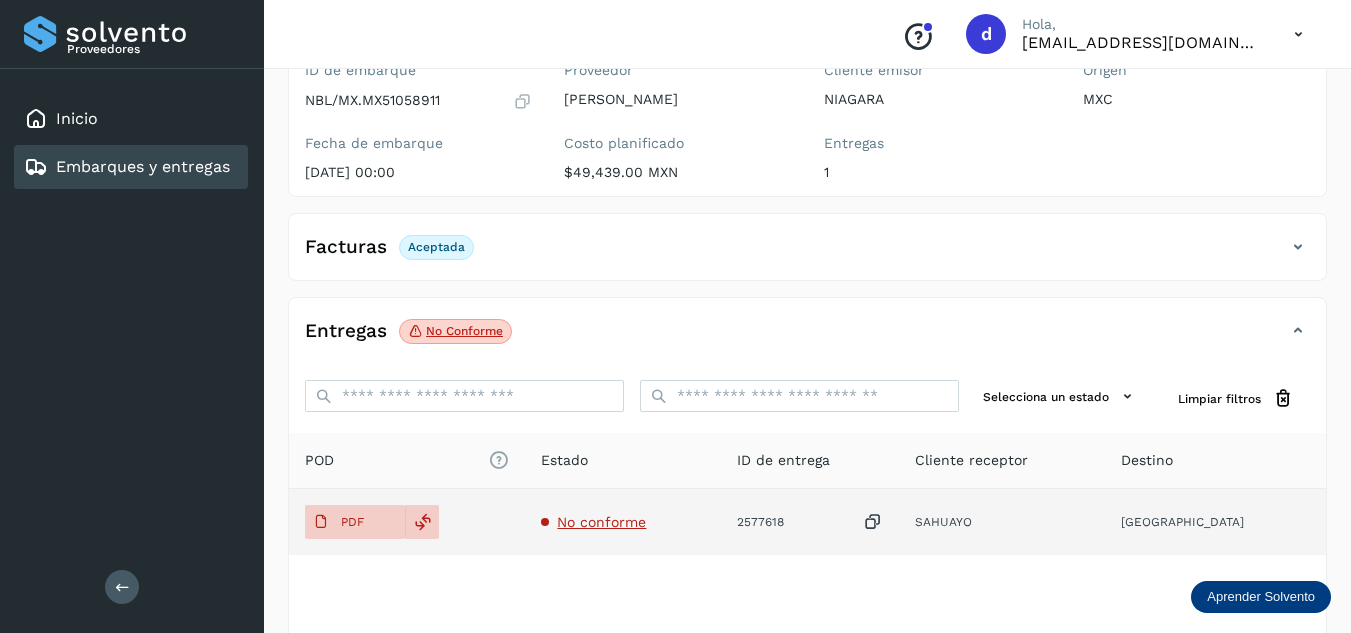 scroll, scrollTop: 200, scrollLeft: 0, axis: vertical 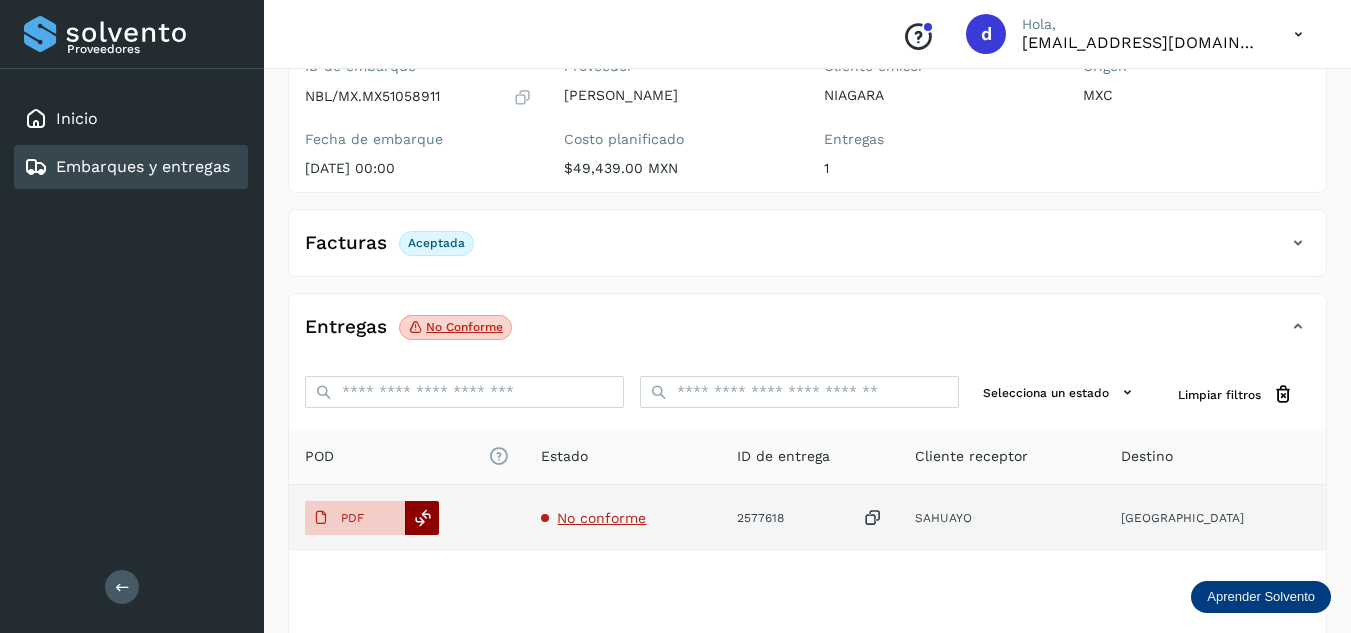 click at bounding box center (423, 518) 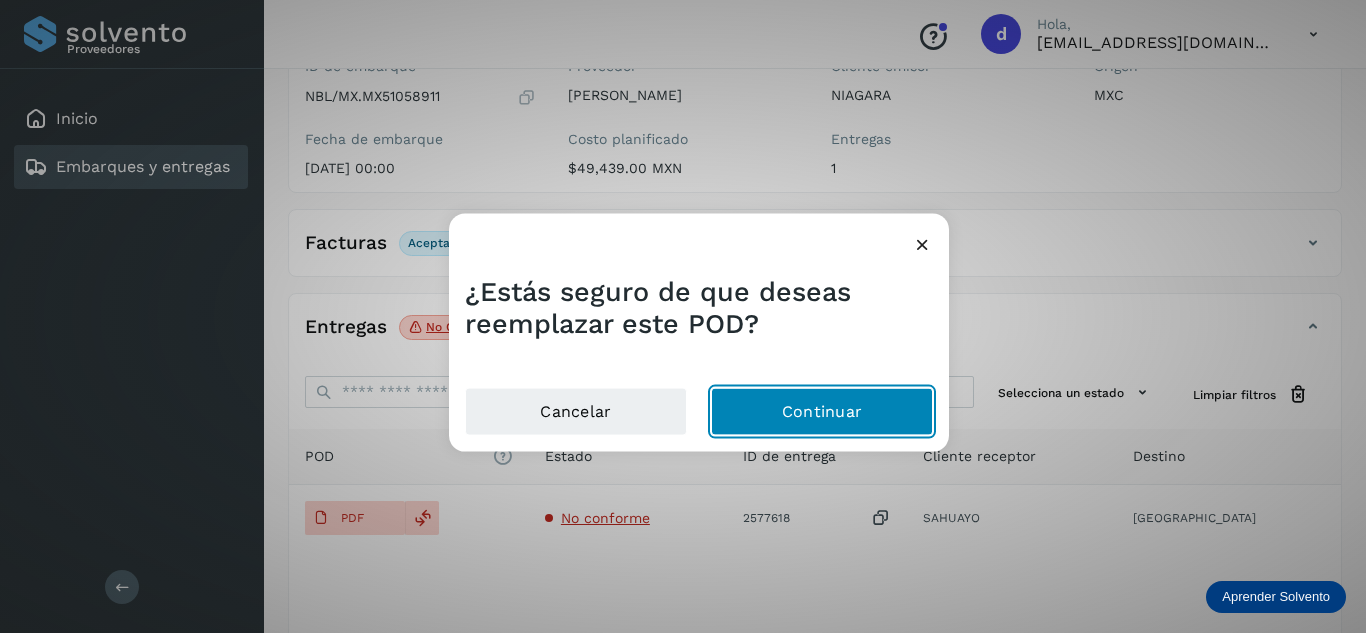 click on "Continuar" 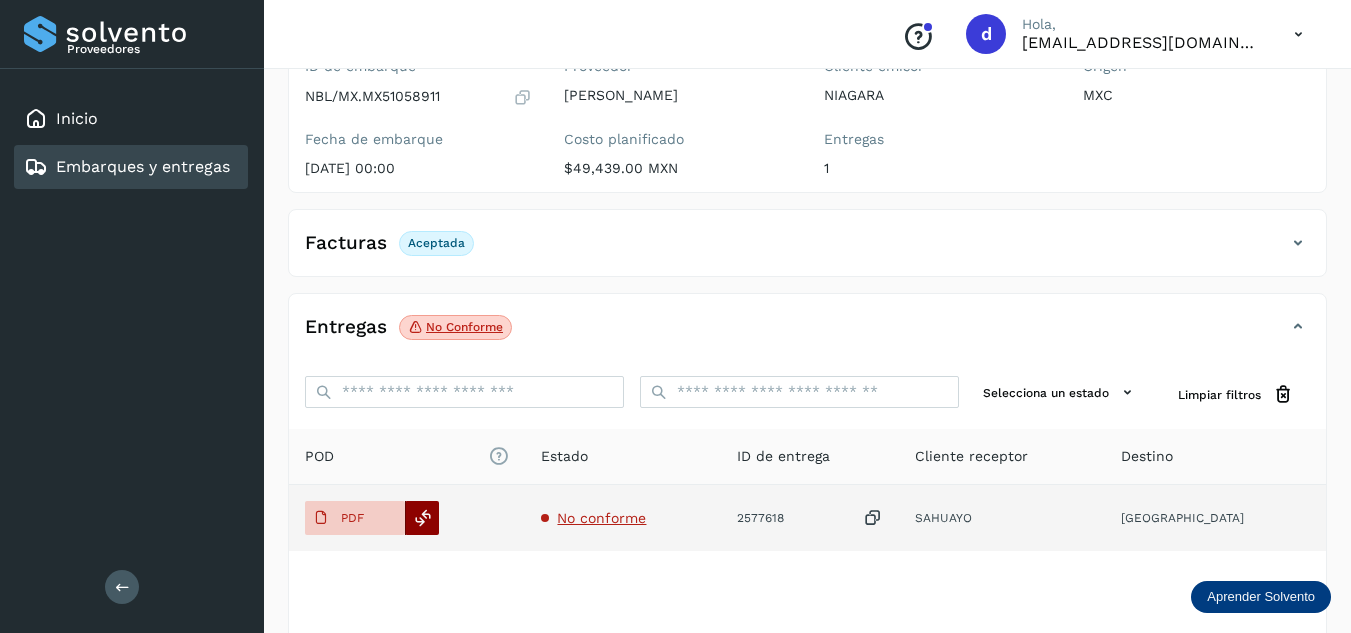 click at bounding box center [423, 518] 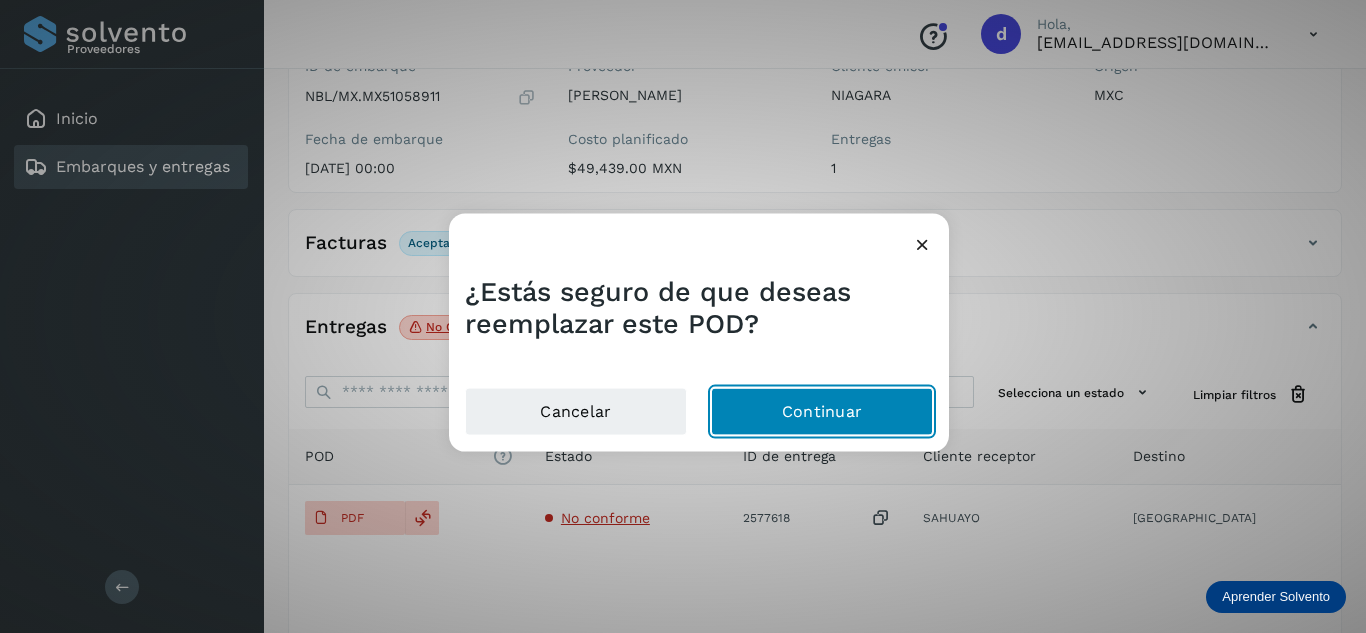 click on "Continuar" 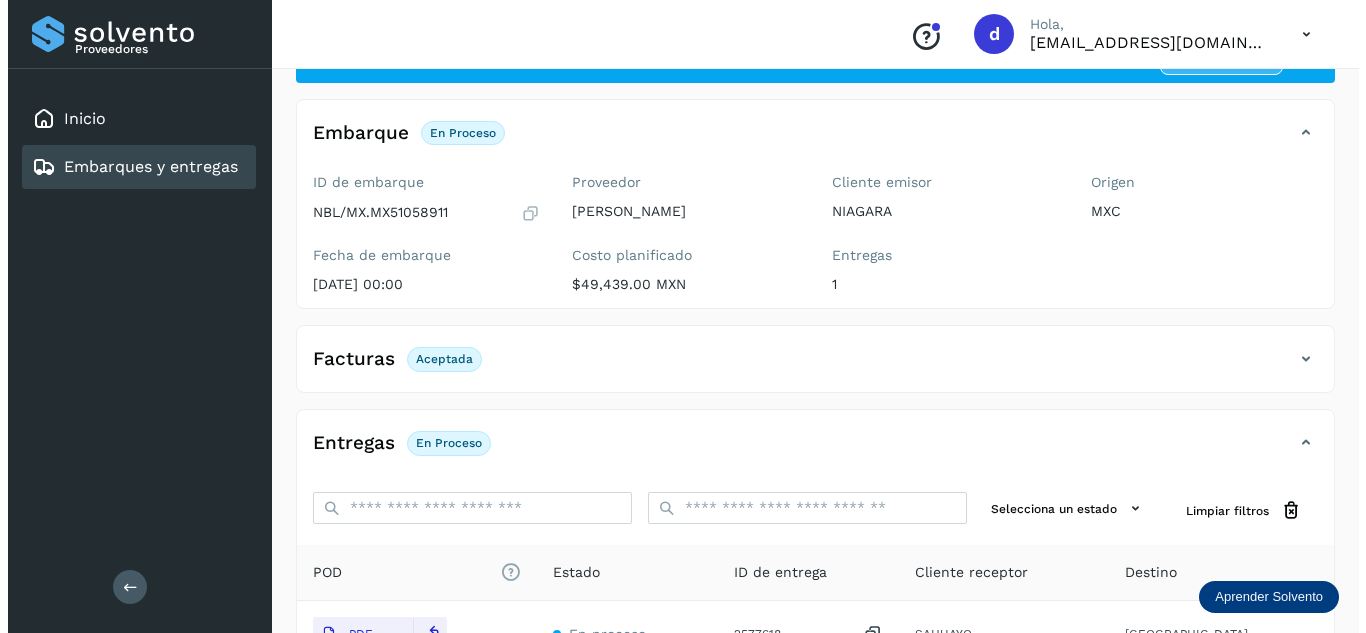 scroll, scrollTop: 0, scrollLeft: 0, axis: both 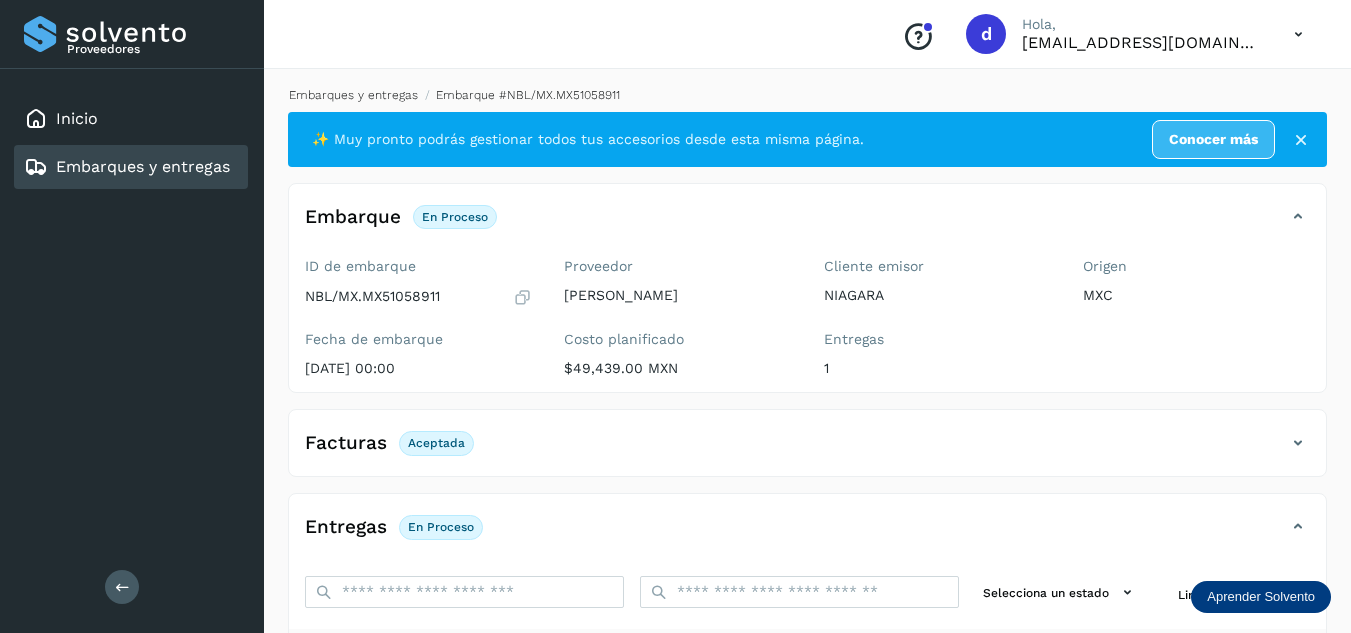 click on "Embarques y entregas" at bounding box center [353, 95] 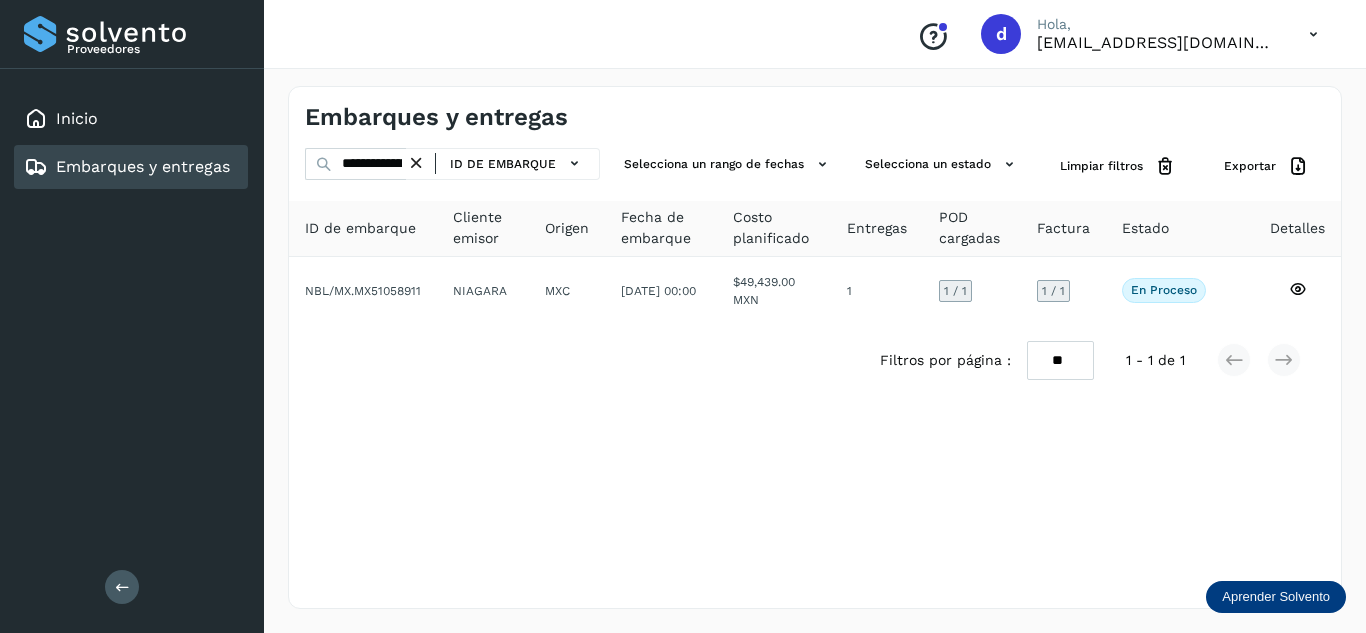 click at bounding box center [416, 163] 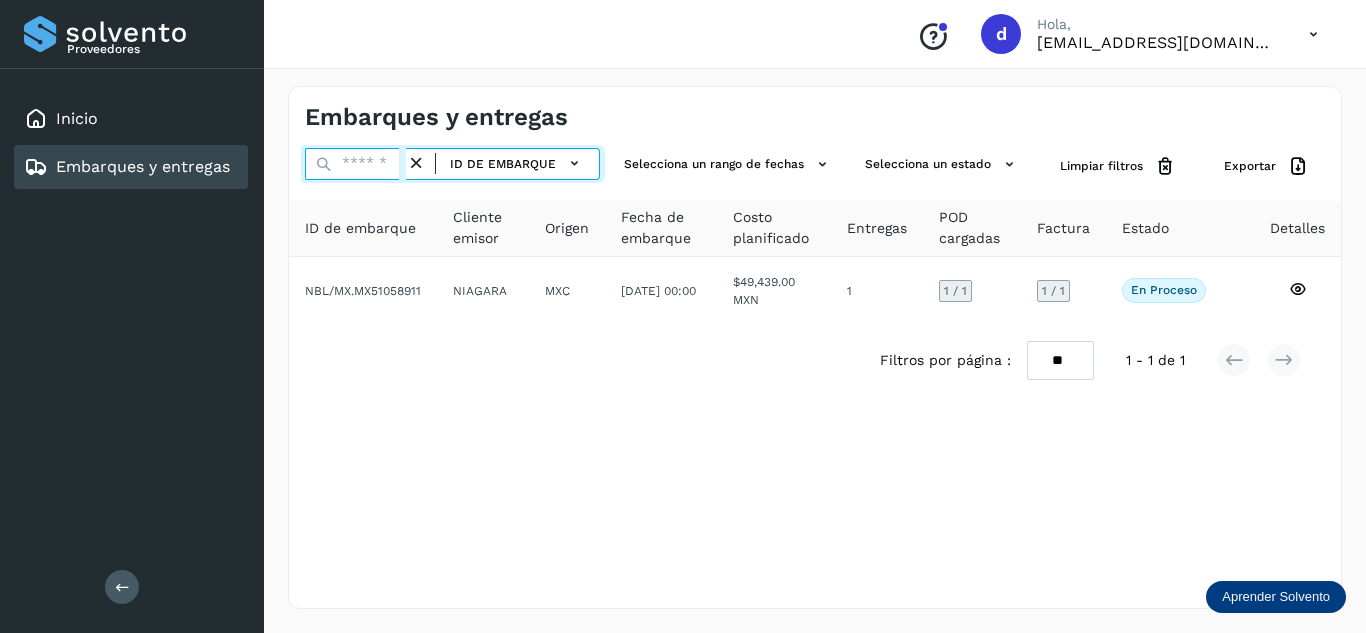 click at bounding box center [355, 164] 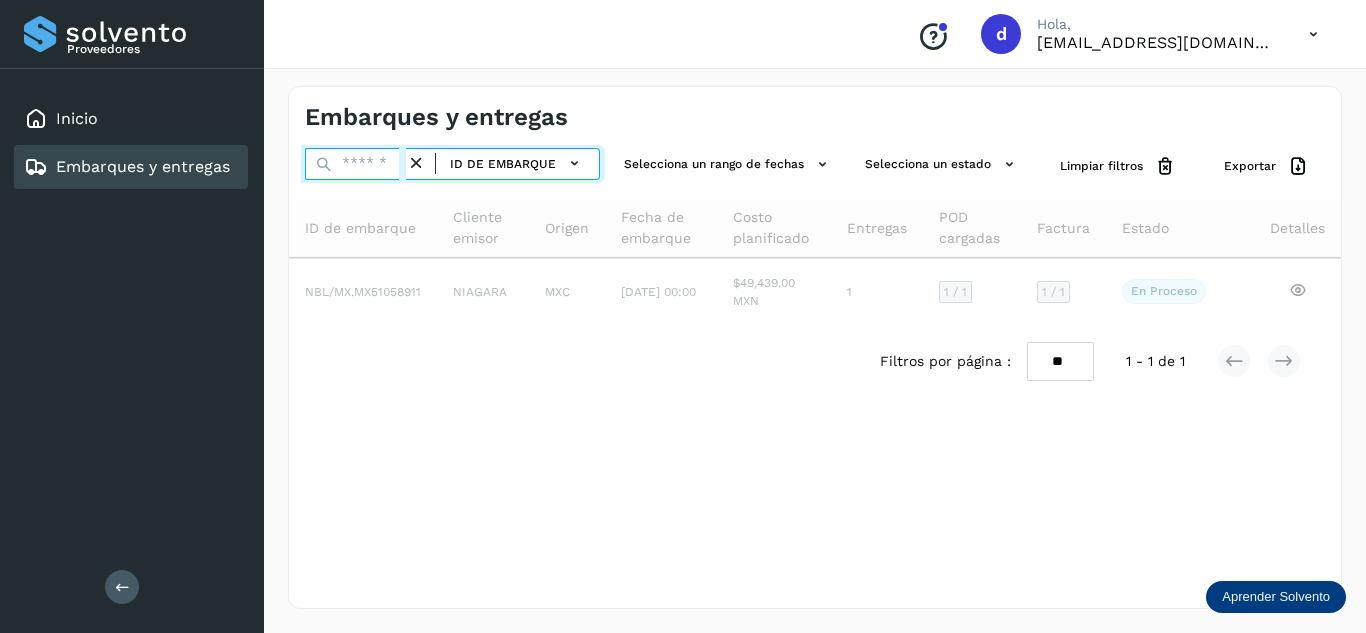 paste on "**********" 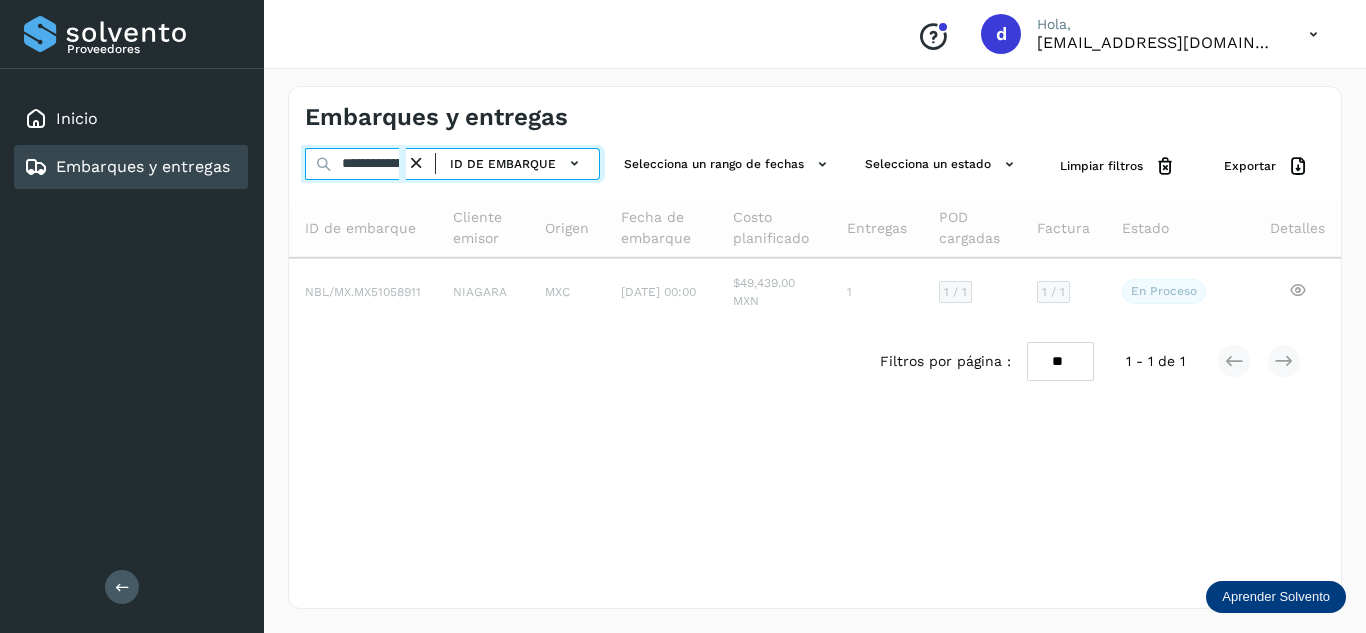 scroll, scrollTop: 0, scrollLeft: 75, axis: horizontal 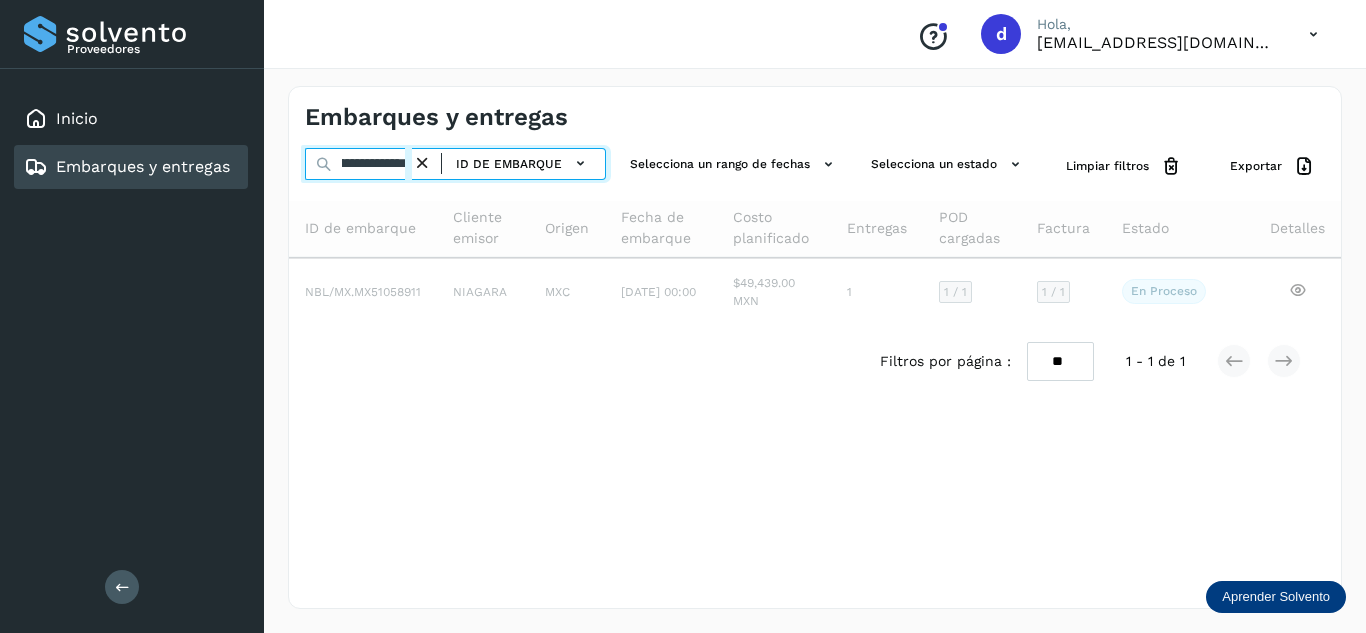 click on "**********" at bounding box center [358, 164] 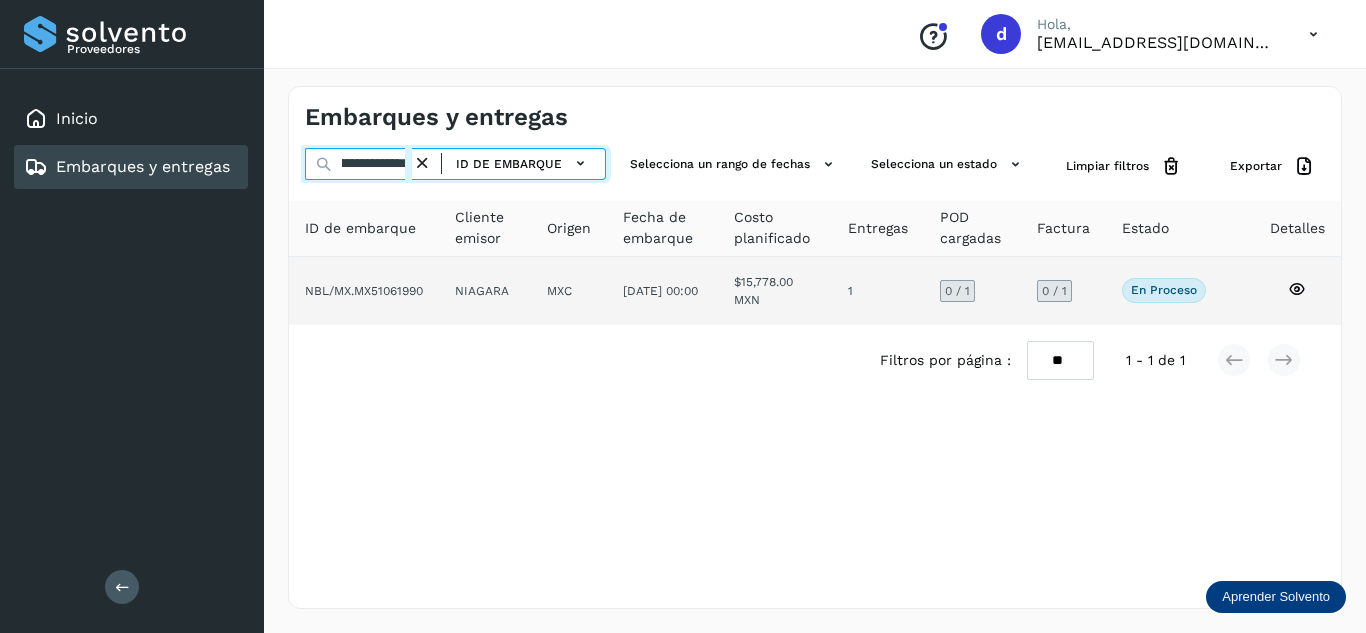 type on "**********" 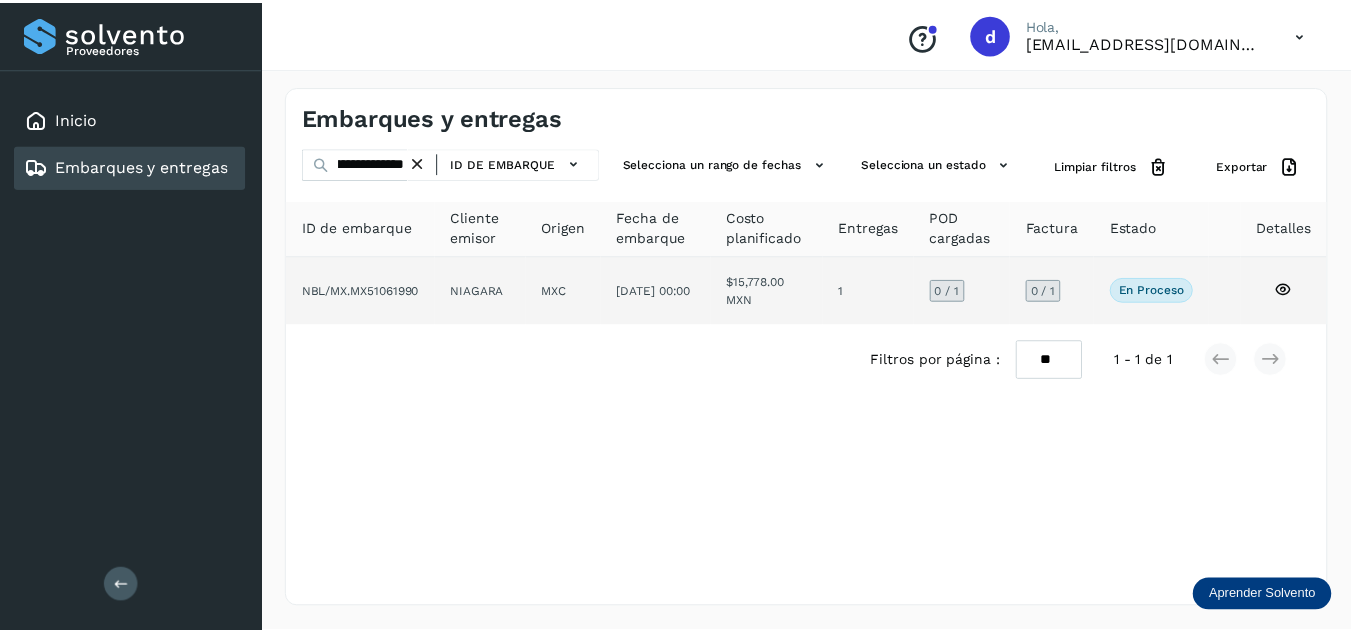 scroll, scrollTop: 0, scrollLeft: 0, axis: both 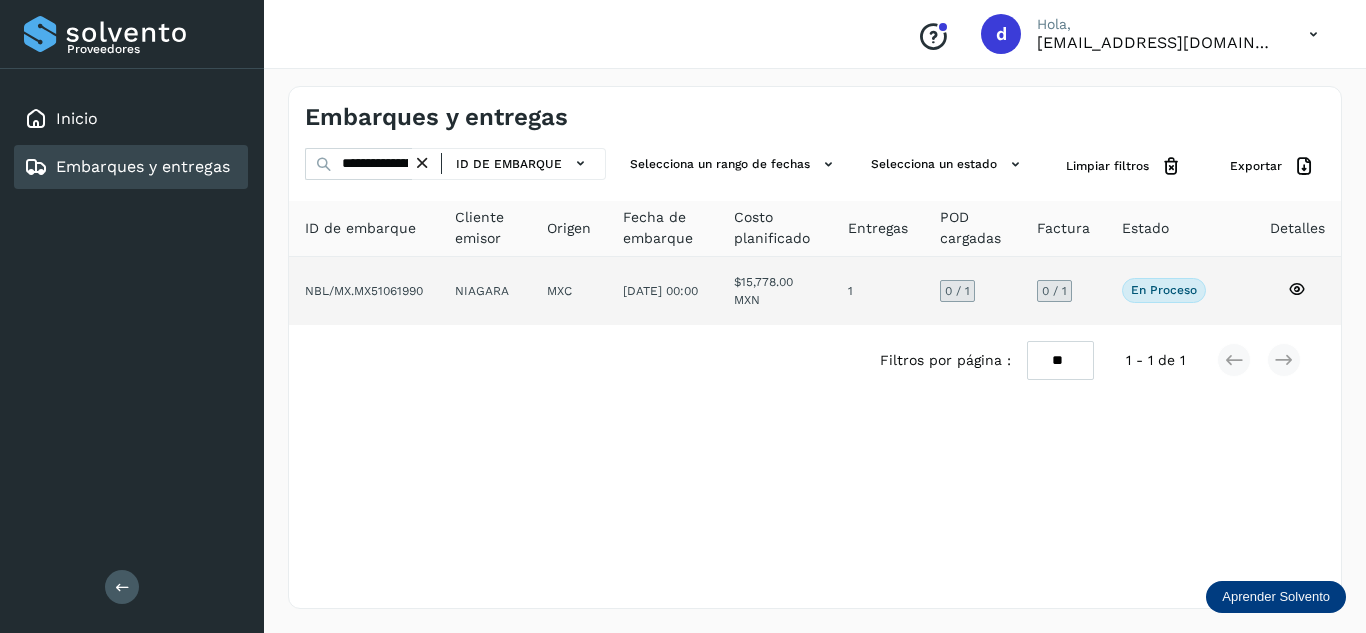 click 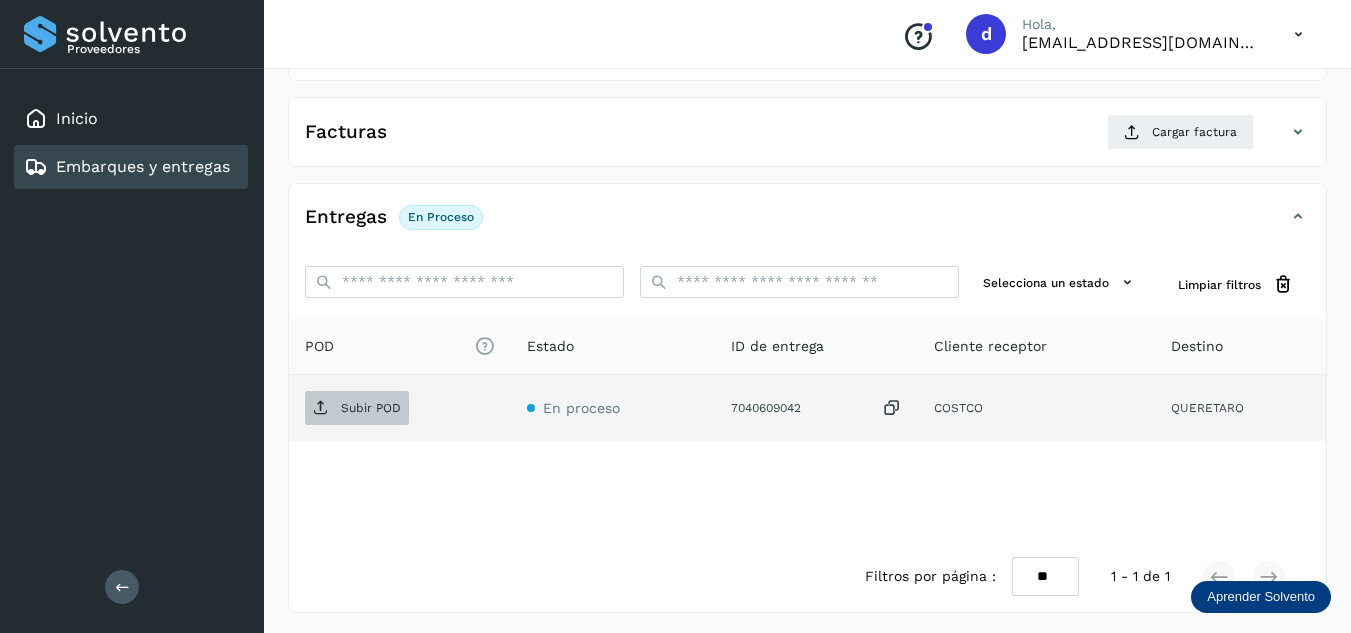 scroll, scrollTop: 316, scrollLeft: 0, axis: vertical 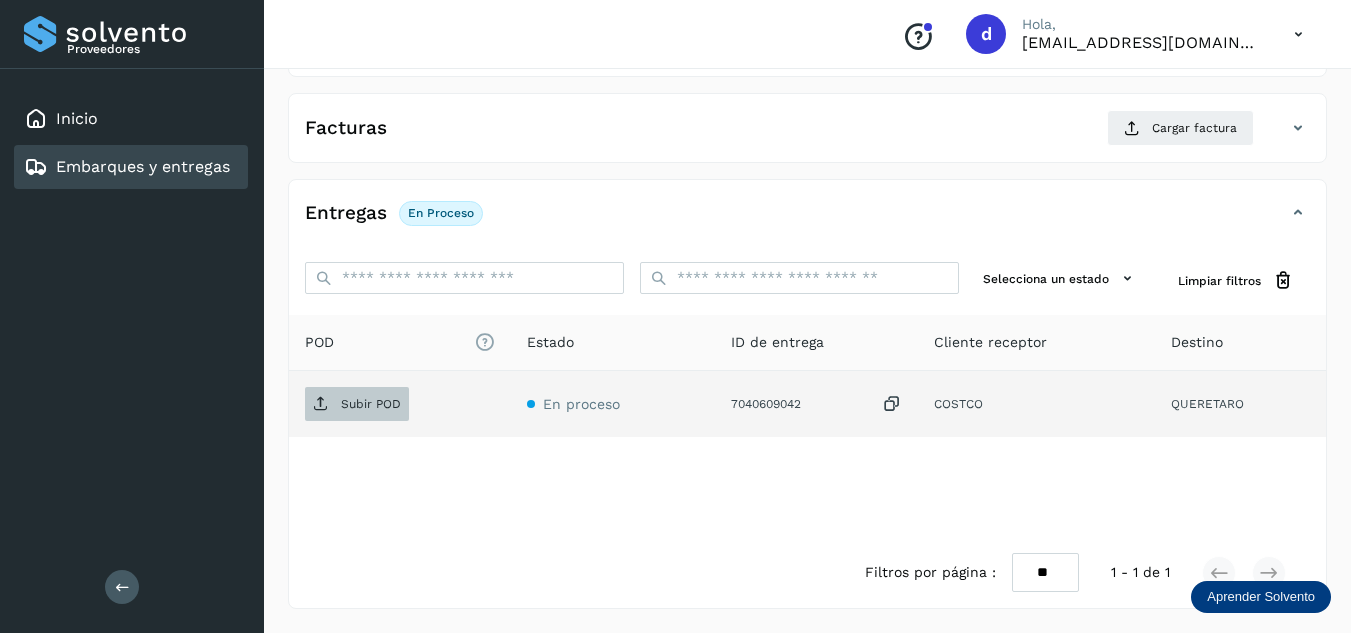 click on "Subir POD" at bounding box center (357, 404) 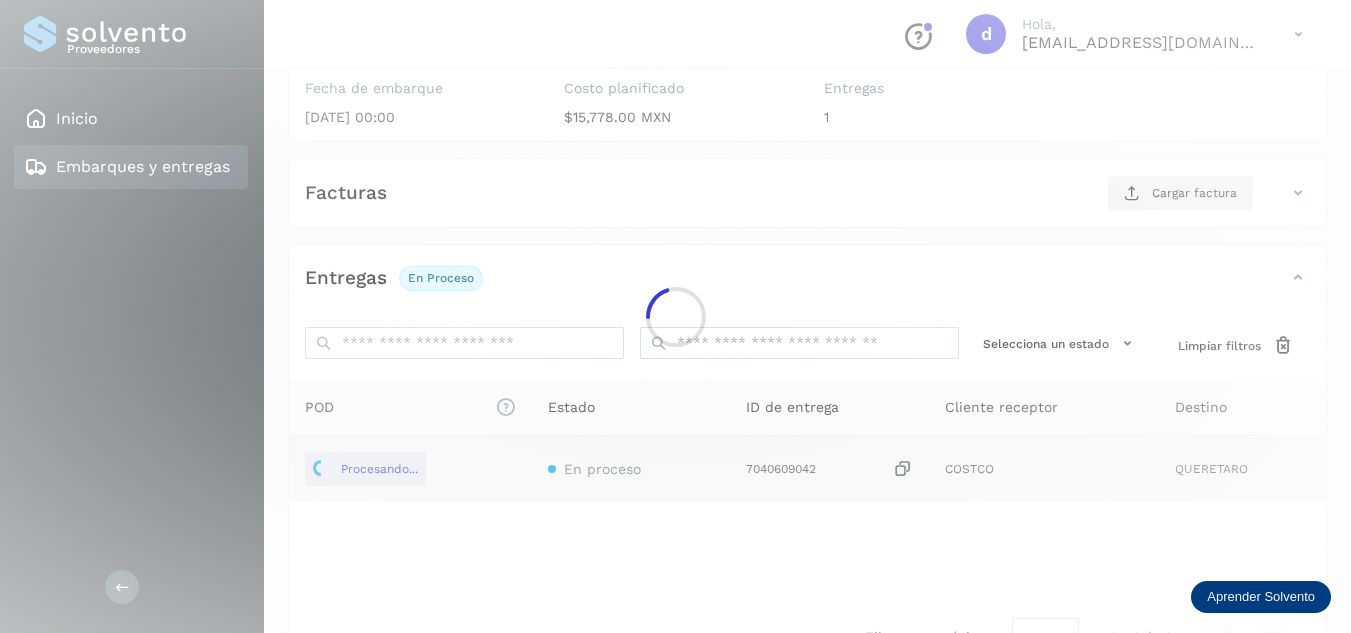 scroll, scrollTop: 216, scrollLeft: 0, axis: vertical 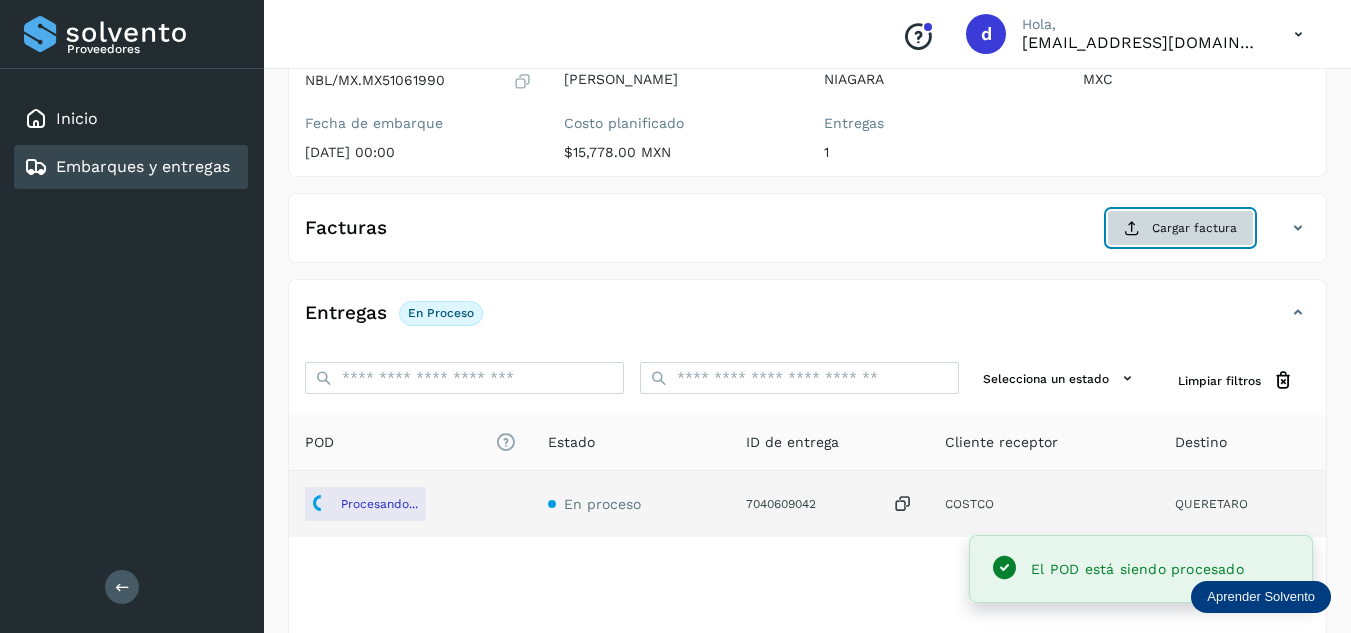 click on "Cargar factura" at bounding box center [1180, 228] 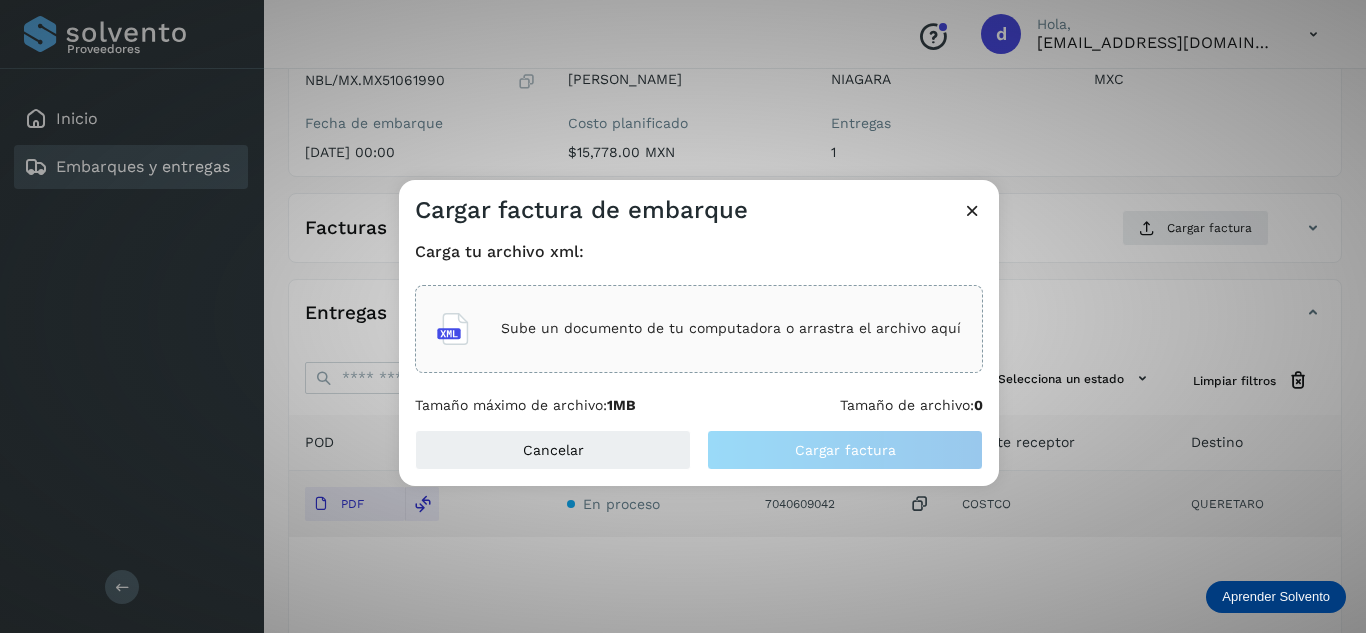 click on "Sube un documento de tu computadora o arrastra el archivo aquí" at bounding box center (731, 328) 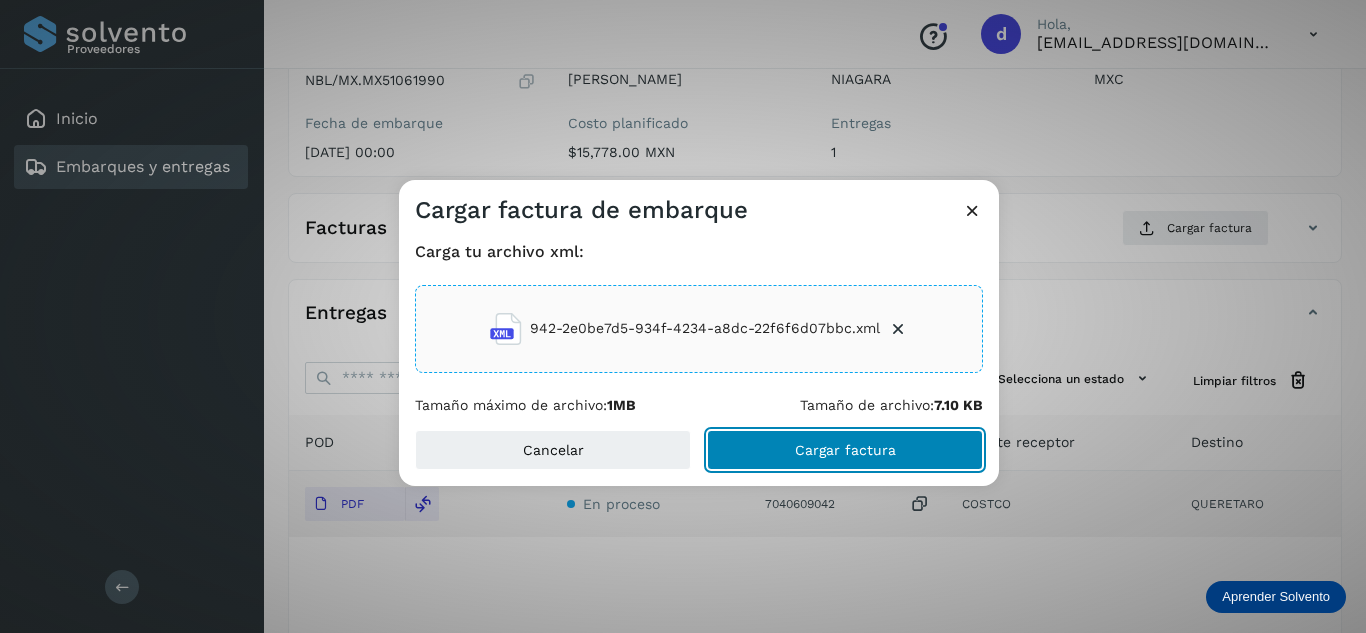 click on "Cargar factura" 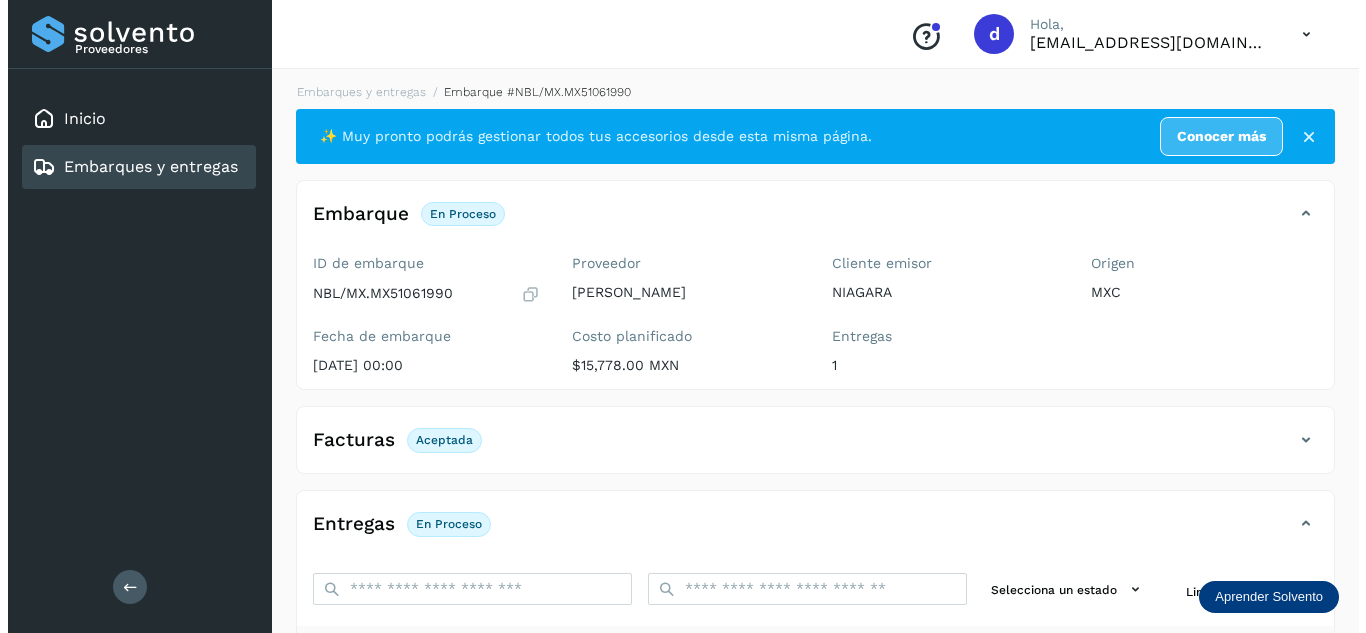 scroll, scrollTop: 0, scrollLeft: 0, axis: both 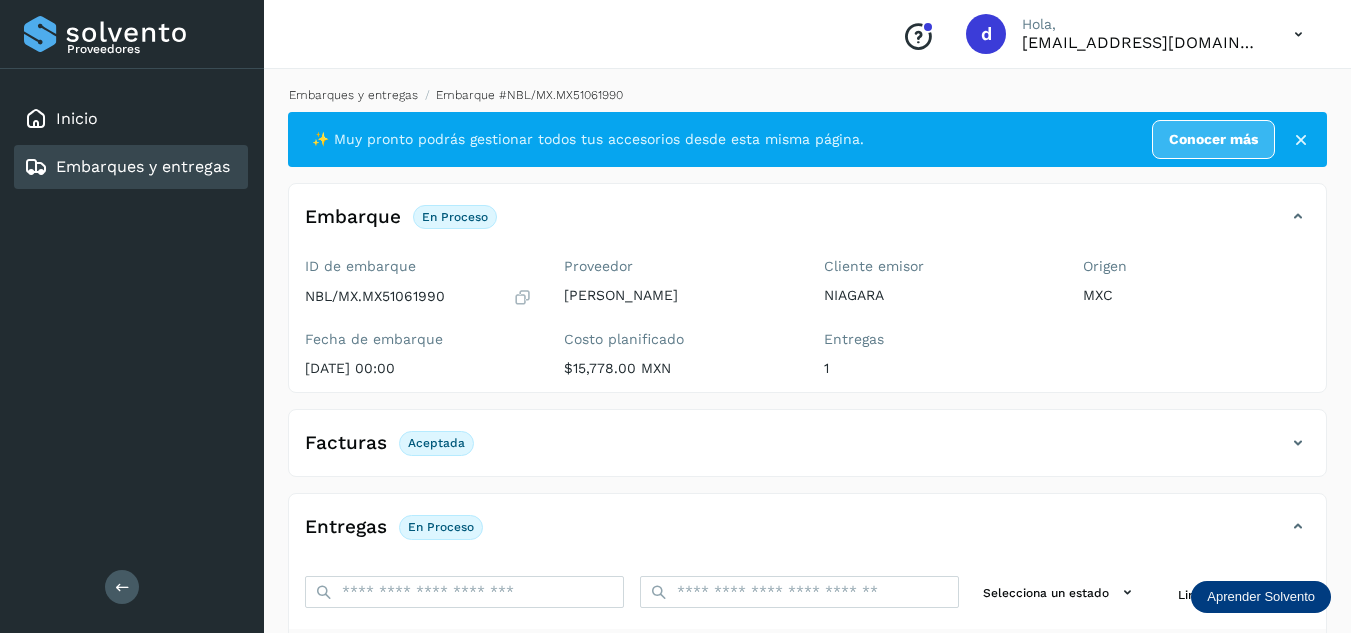 click on "Embarques y entregas" at bounding box center [353, 95] 